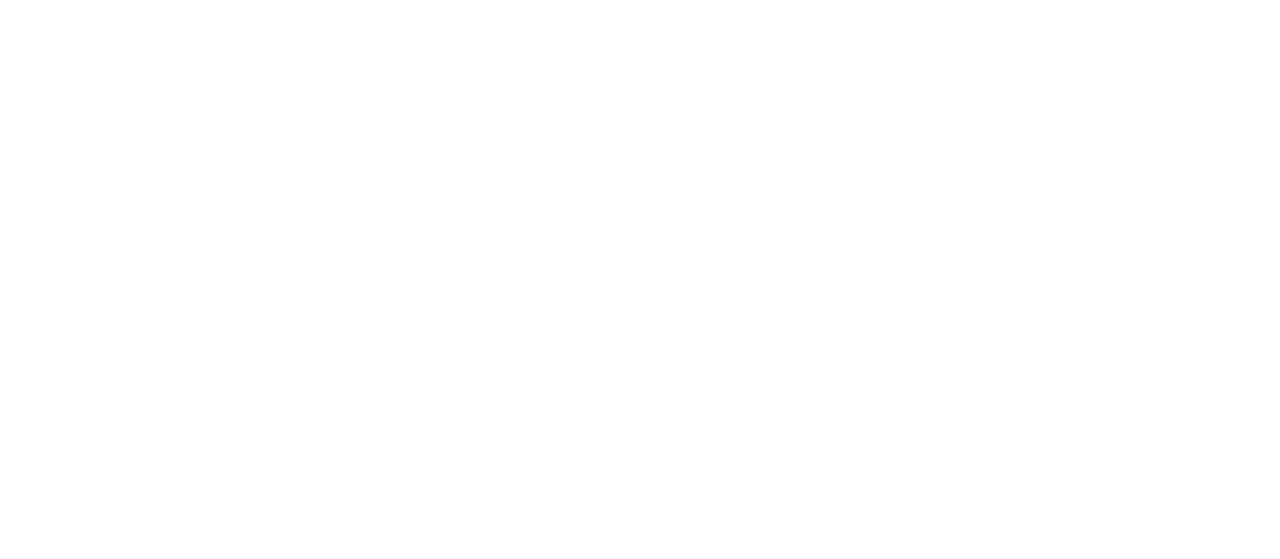 scroll, scrollTop: 0, scrollLeft: 0, axis: both 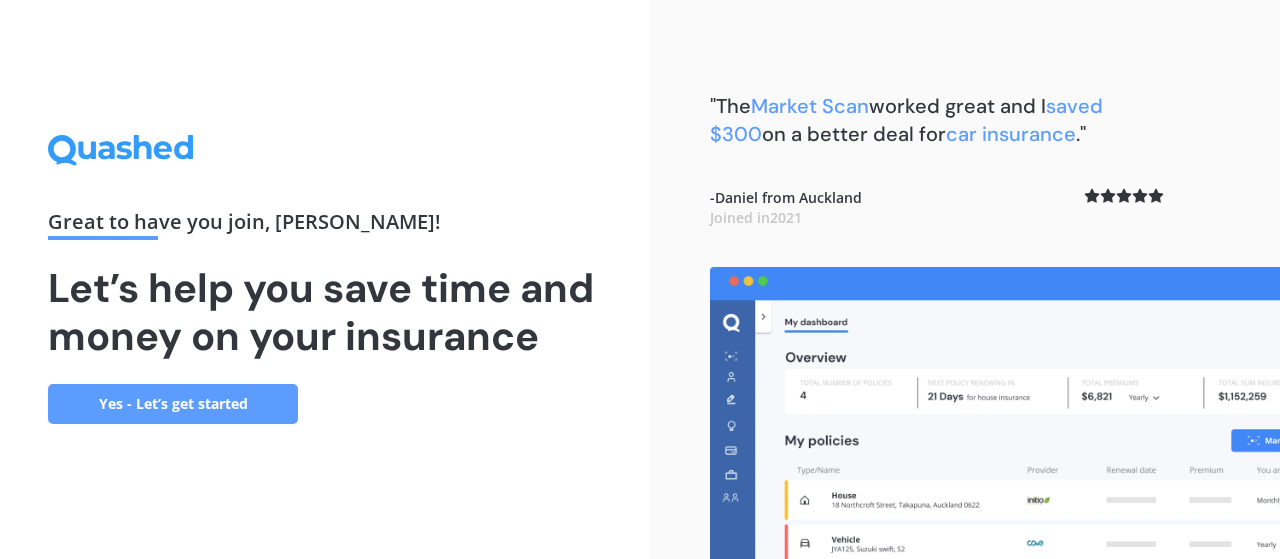 click on "Yes - Let’s get started" at bounding box center (173, 404) 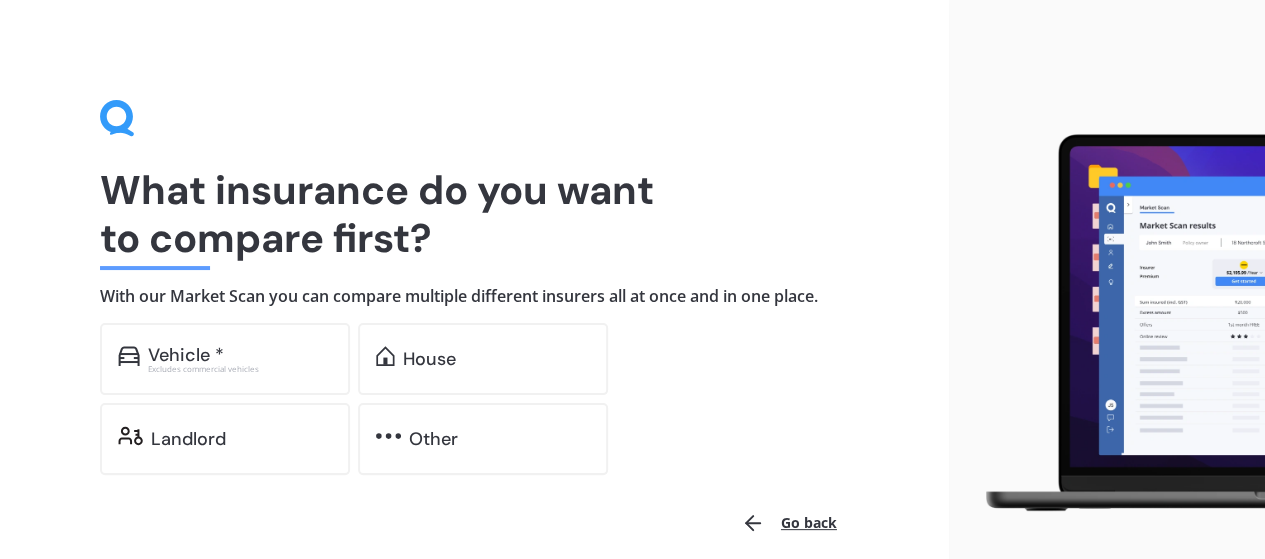 scroll, scrollTop: 87, scrollLeft: 0, axis: vertical 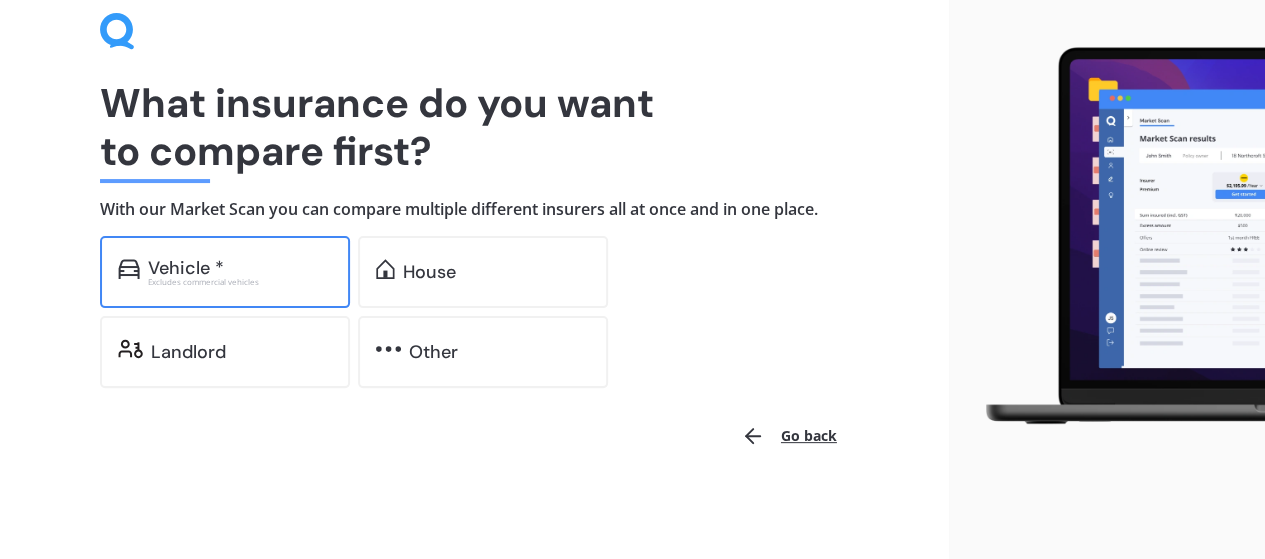 click on "Vehicle *" at bounding box center [240, 268] 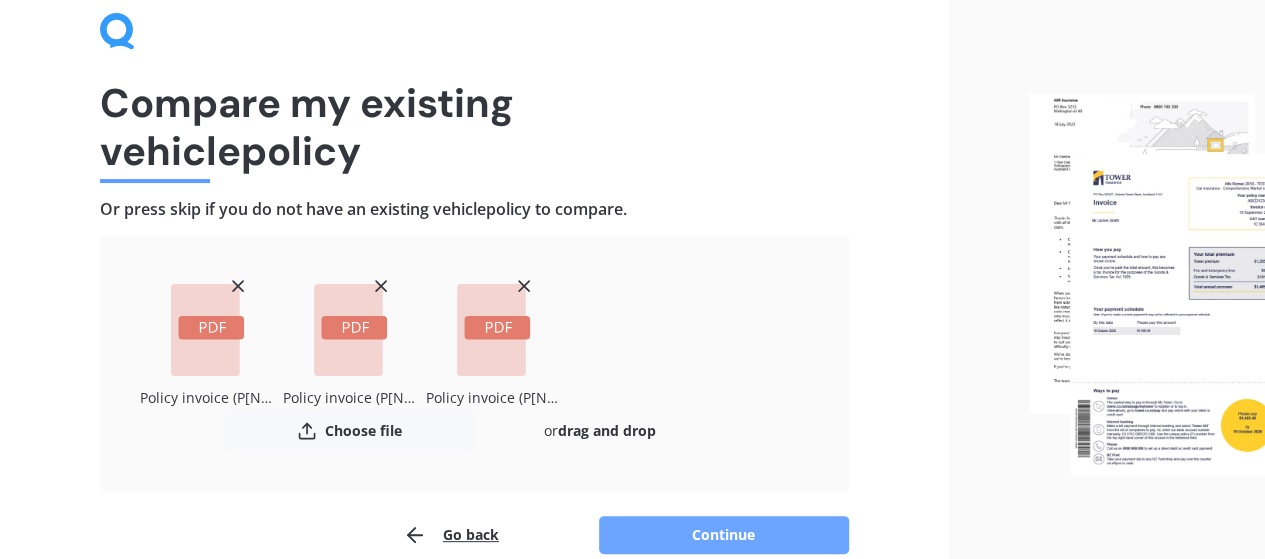 click on "Continue" at bounding box center (724, 535) 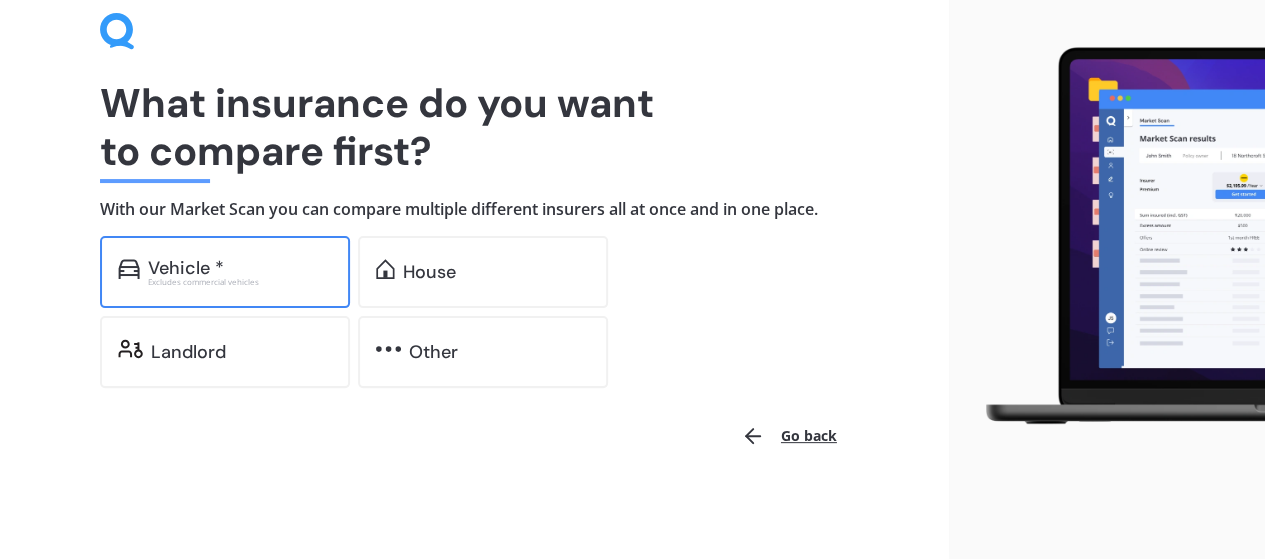 click on "Vehicle *" at bounding box center [240, 268] 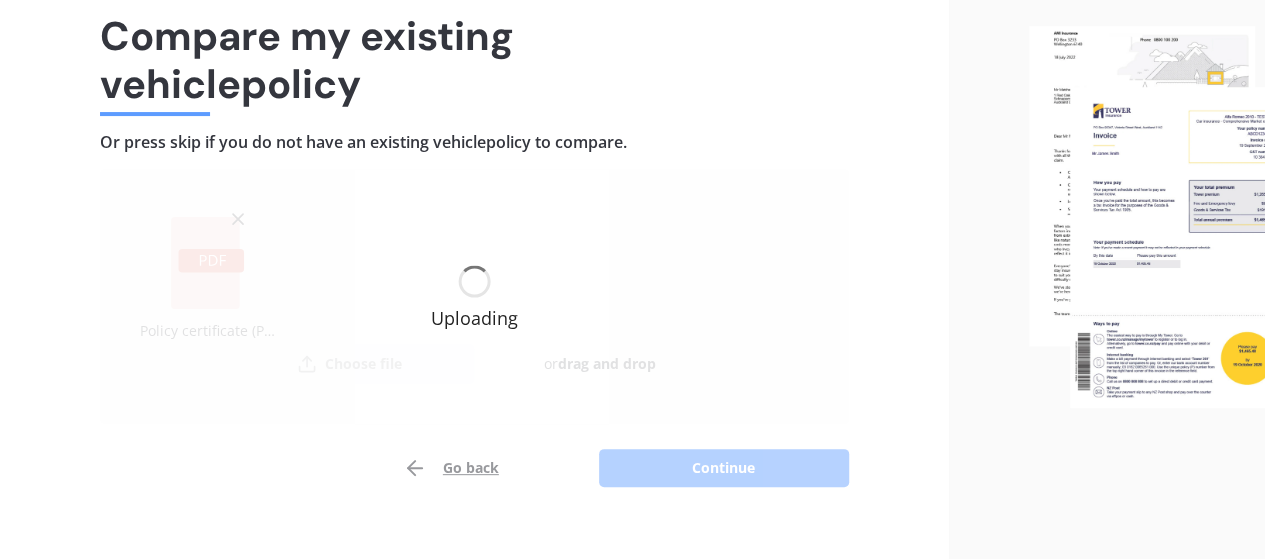 scroll, scrollTop: 157, scrollLeft: 0, axis: vertical 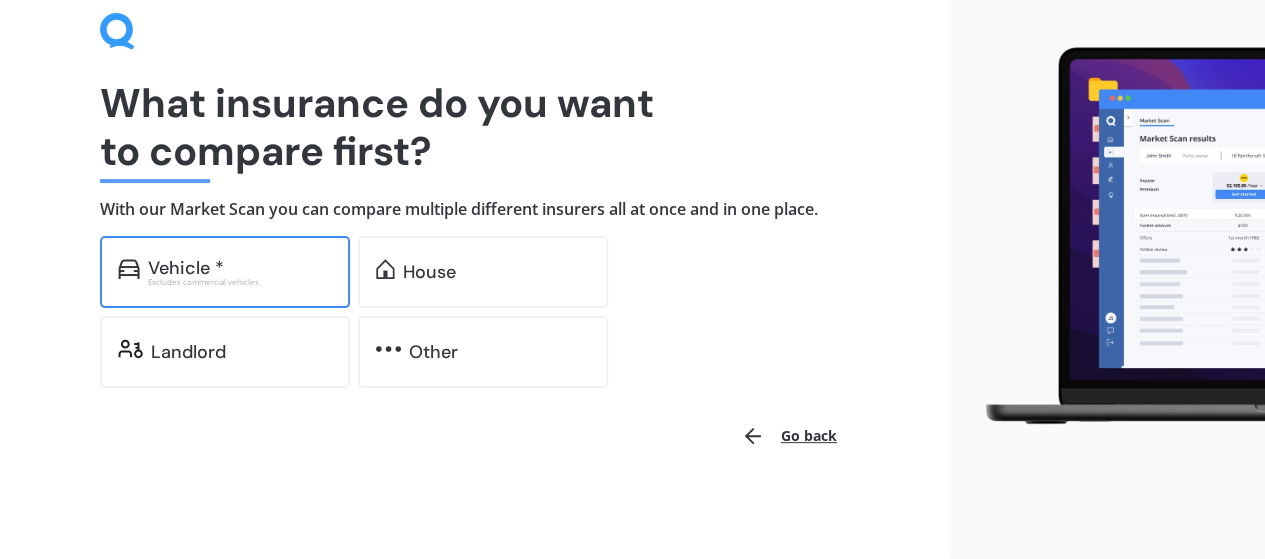 click on "Vehicle * Excludes commercial vehicles" at bounding box center [225, 272] 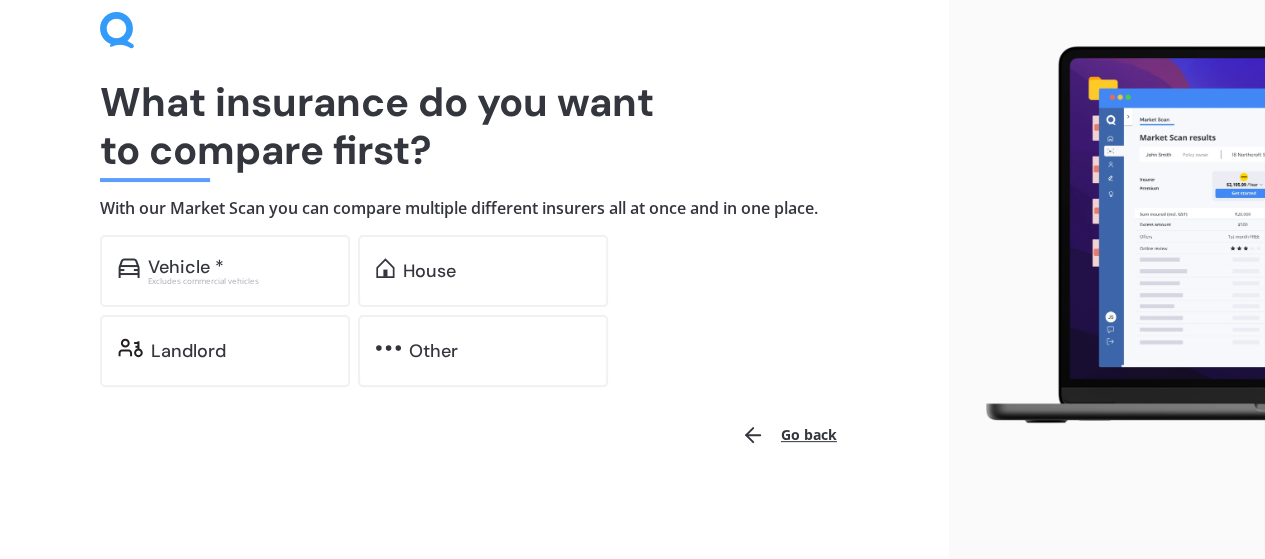 scroll, scrollTop: 87, scrollLeft: 0, axis: vertical 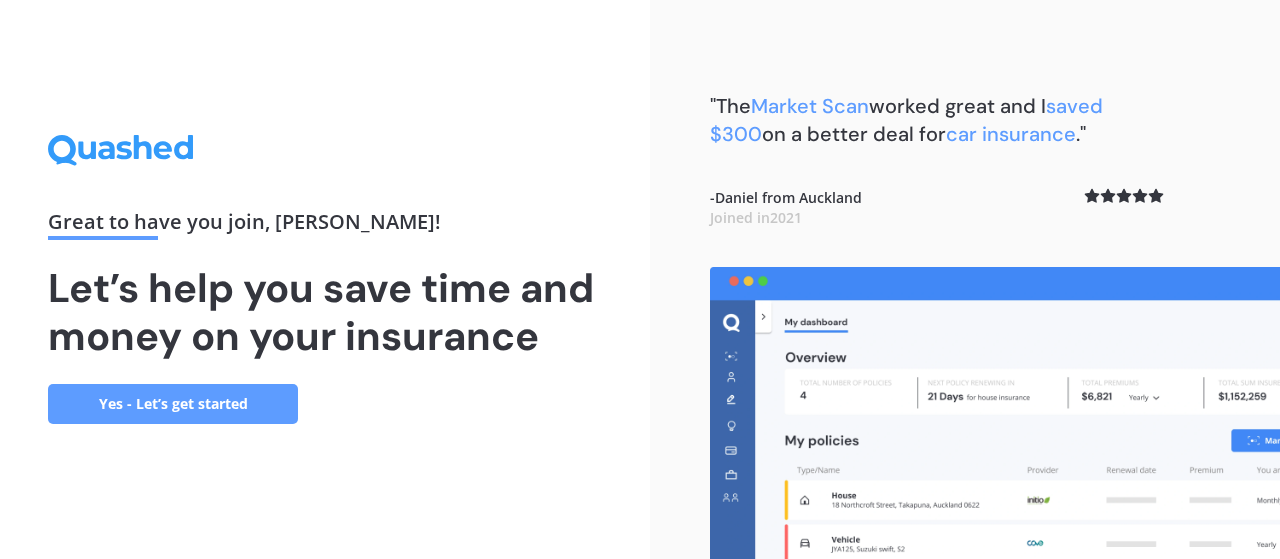 click on "Yes - Let’s get started" at bounding box center (173, 404) 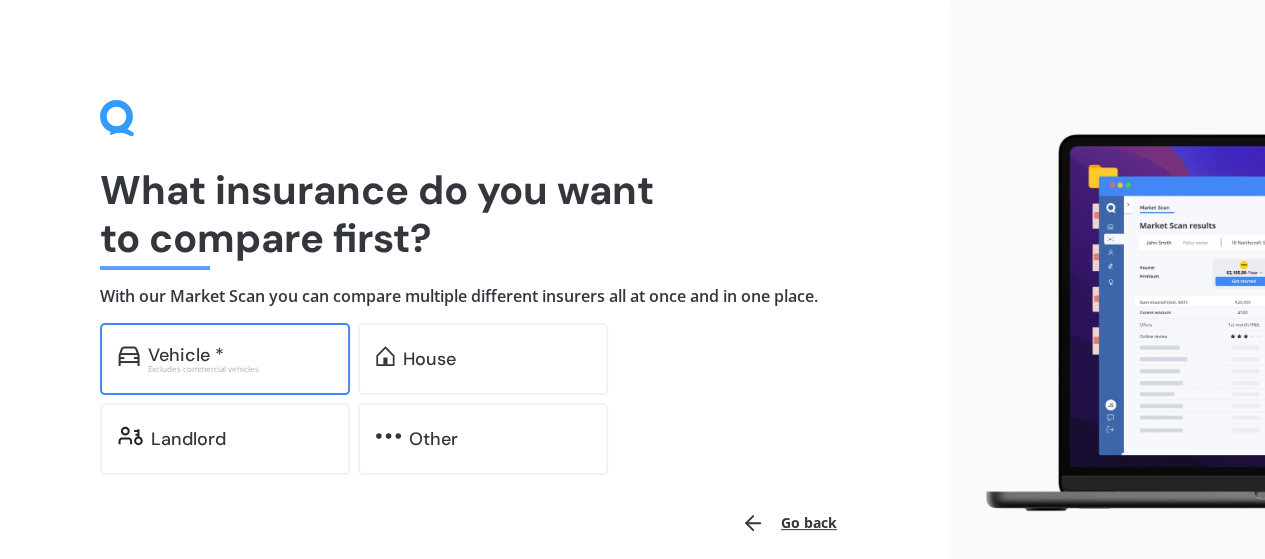 click on "Excludes commercial vehicles" at bounding box center [240, 369] 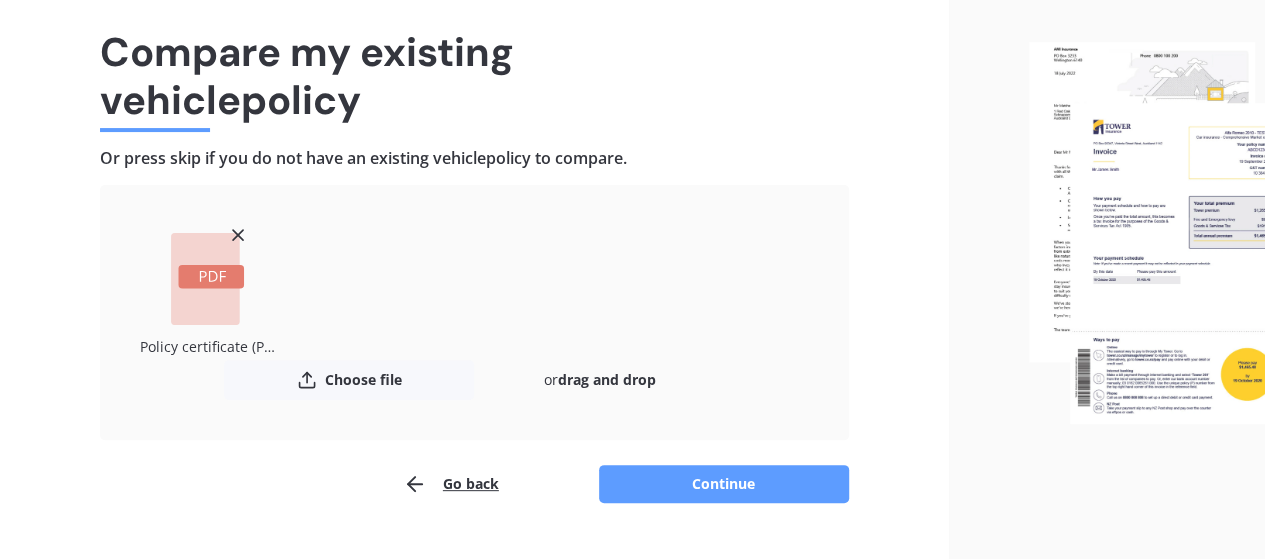 scroll, scrollTop: 182, scrollLeft: 0, axis: vertical 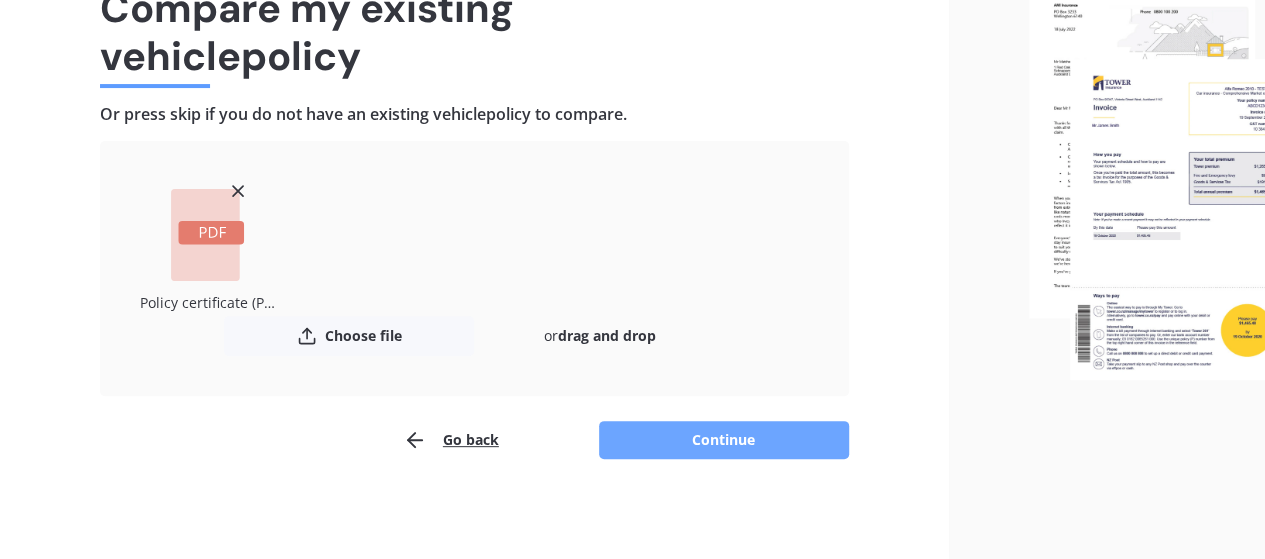 click on "Continue" at bounding box center (724, 440) 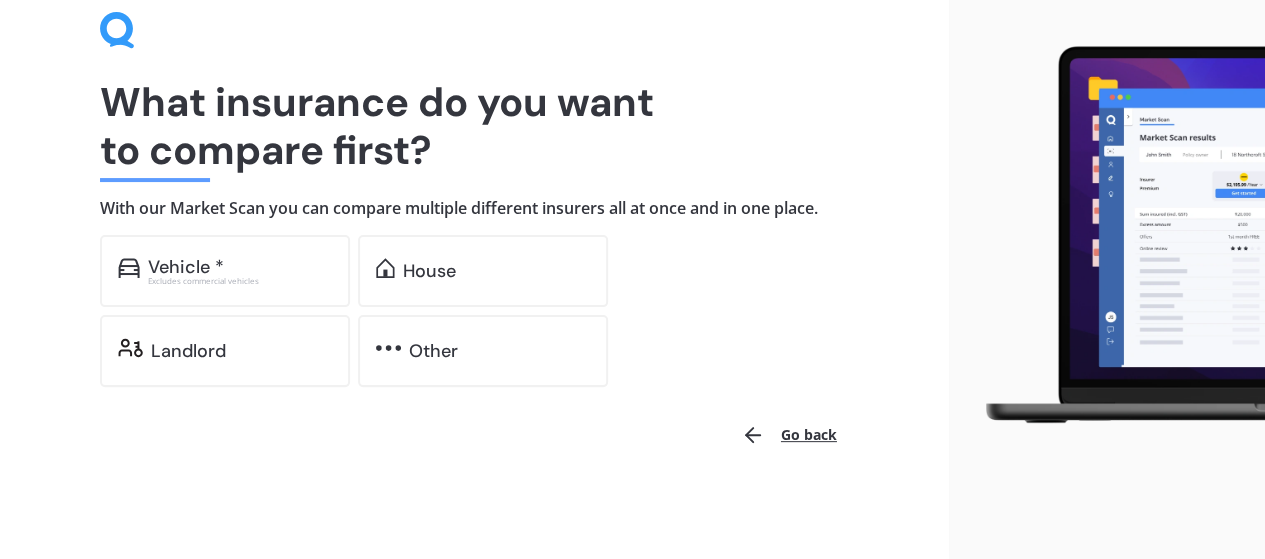 scroll, scrollTop: 0, scrollLeft: 0, axis: both 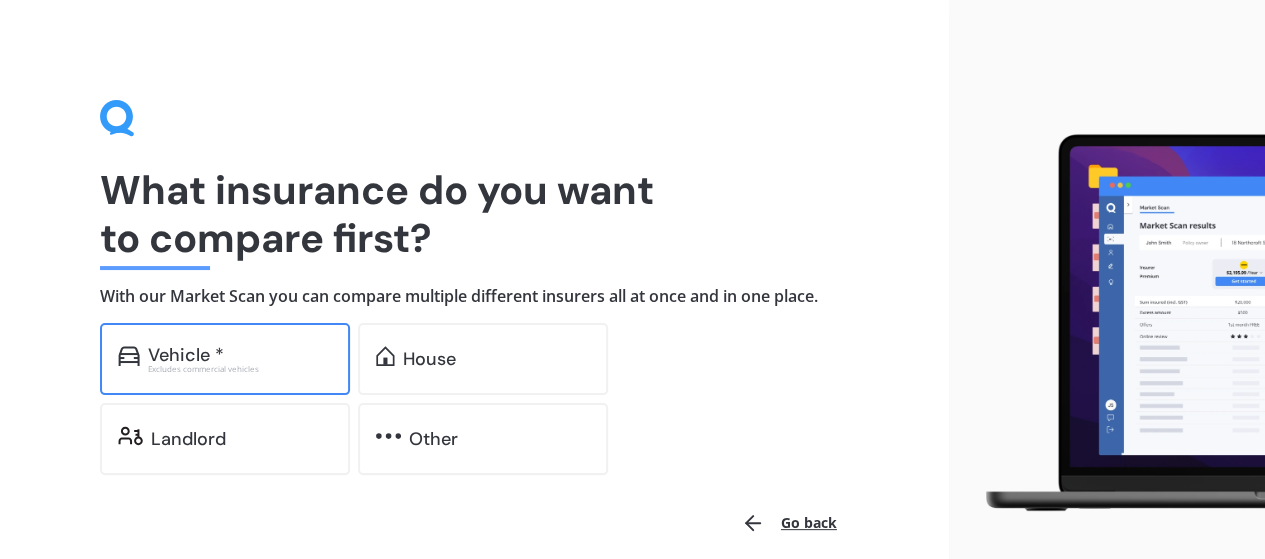 click on "Vehicle *" at bounding box center [186, 355] 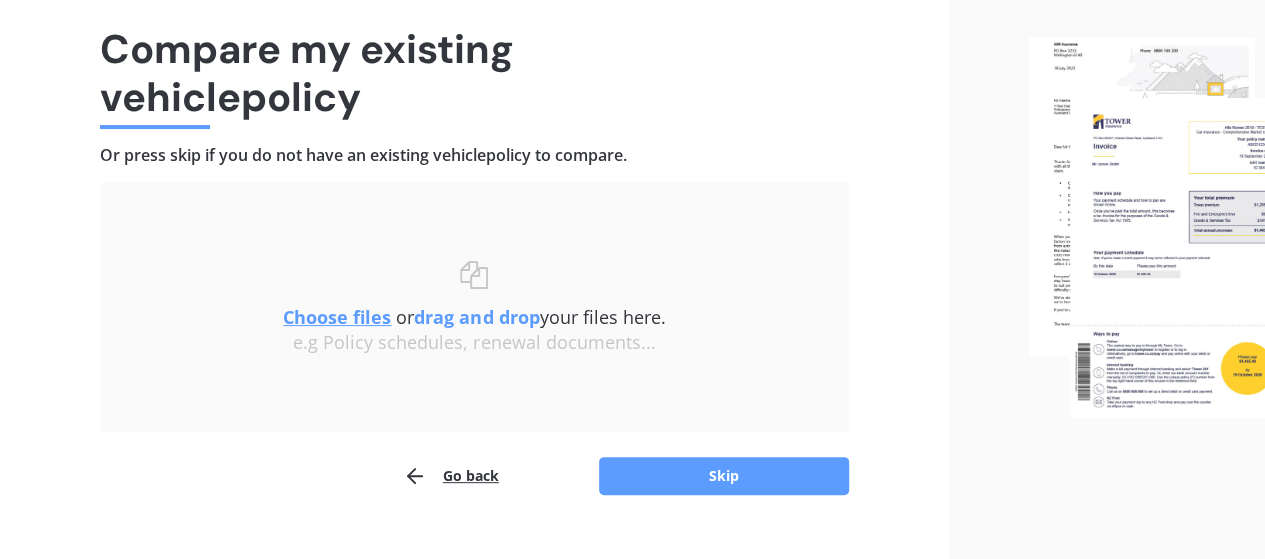 scroll, scrollTop: 177, scrollLeft: 0, axis: vertical 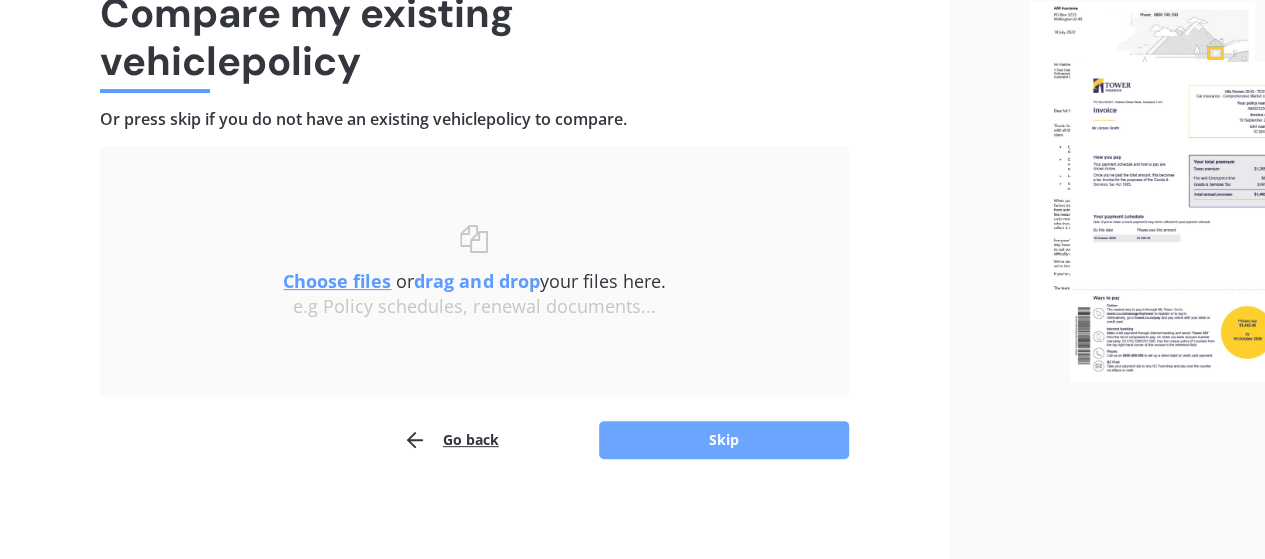 click on "Skip" at bounding box center [724, 440] 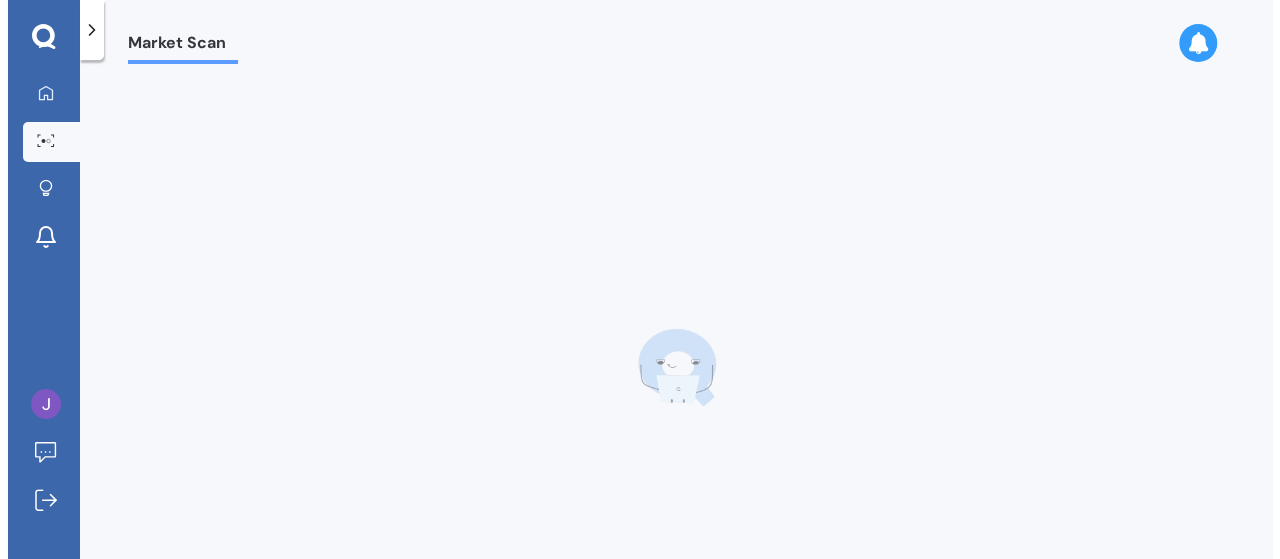 scroll, scrollTop: 0, scrollLeft: 0, axis: both 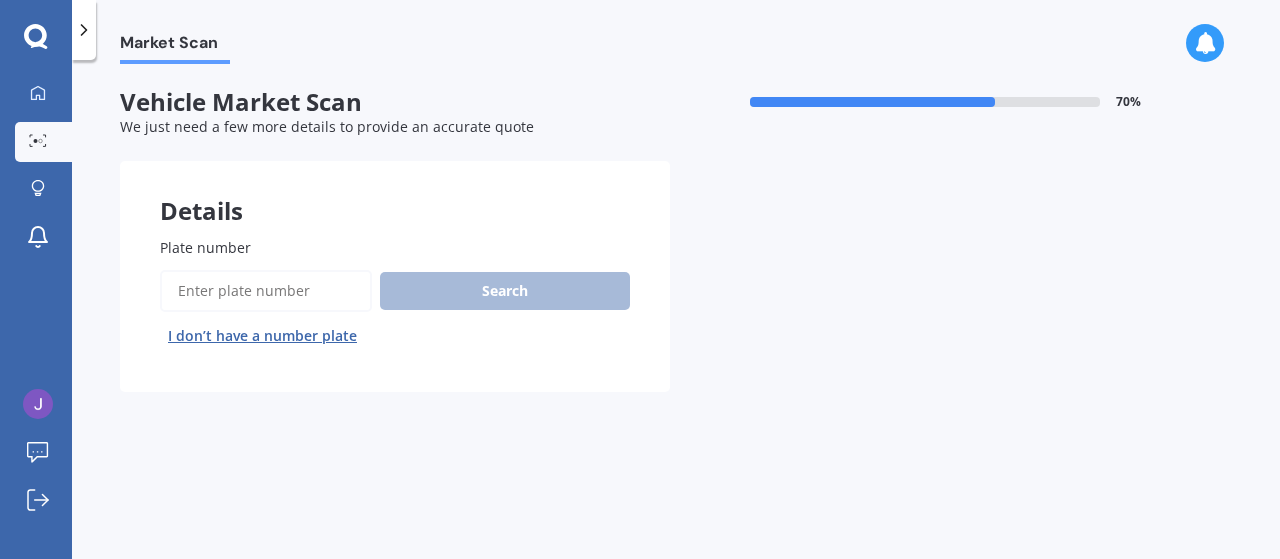 click on "Plate number" at bounding box center (266, 291) 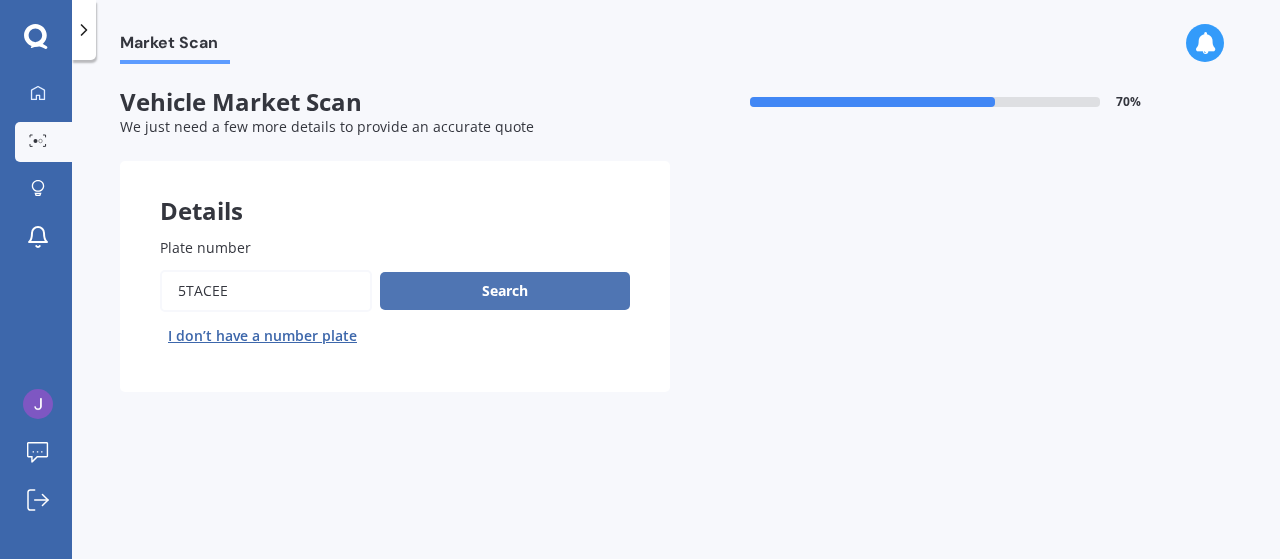 type on "5TACEE" 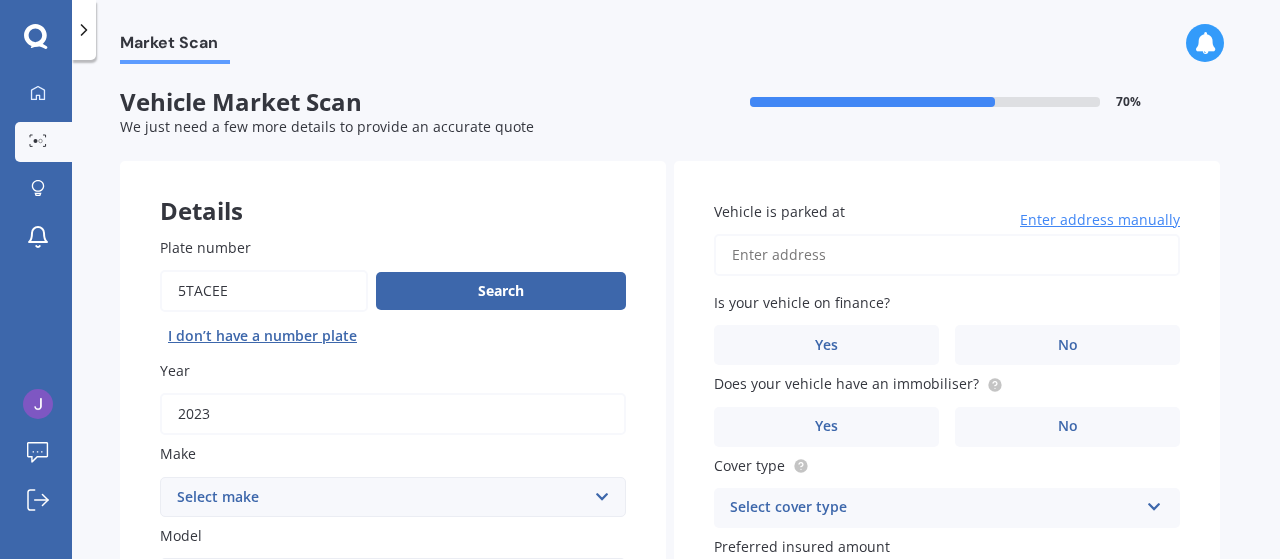 click on "Vehicle is parked at" at bounding box center [947, 255] 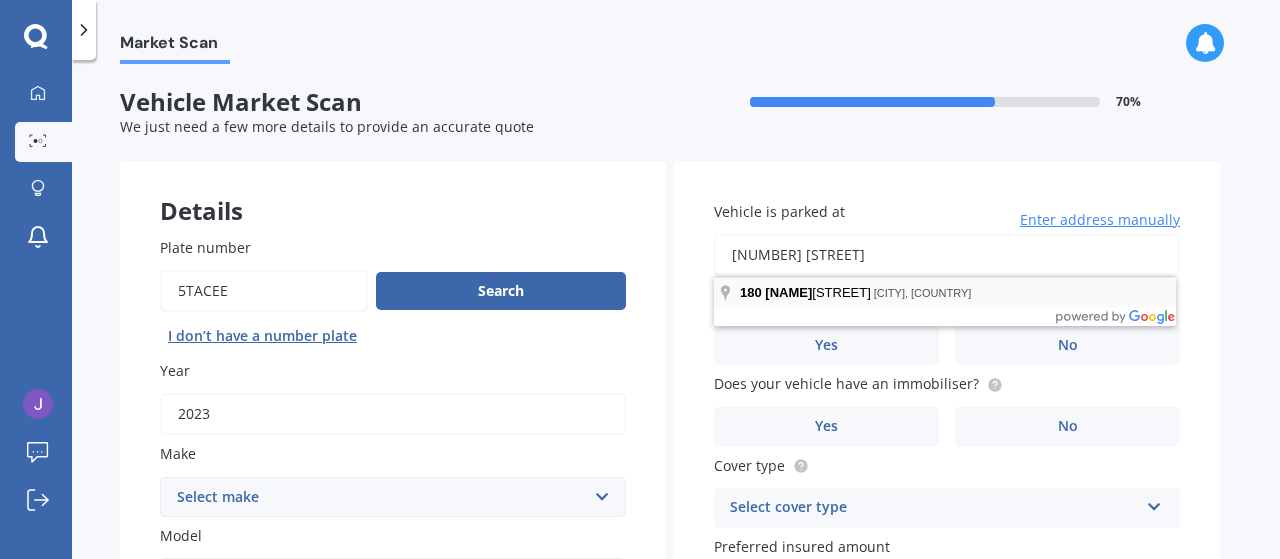 type on "180 Chinaman" 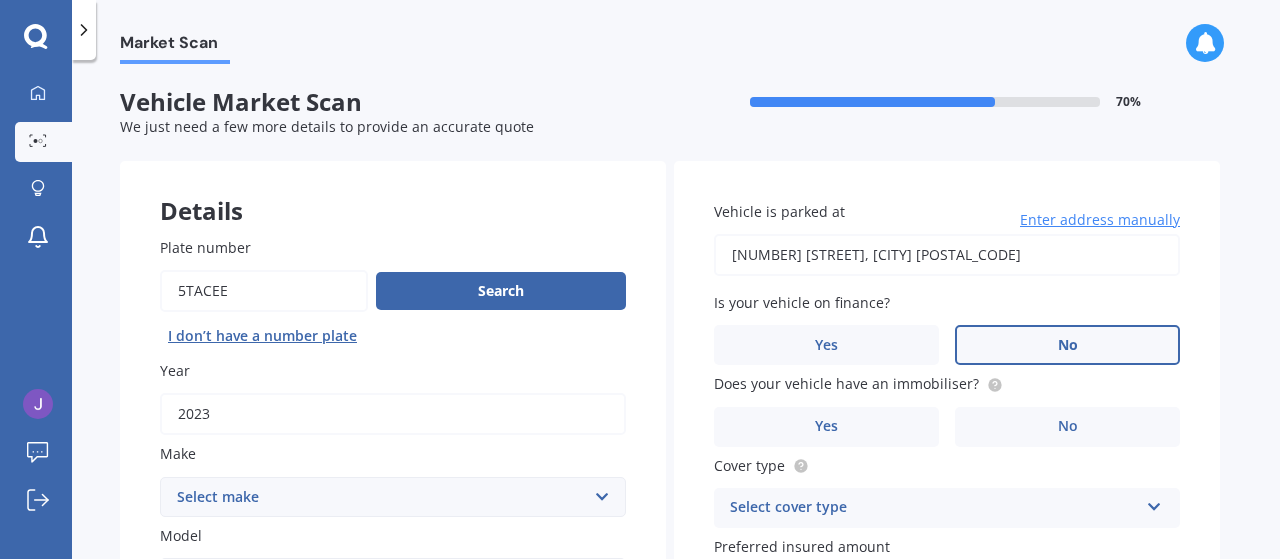 click on "No" at bounding box center (513, 822) 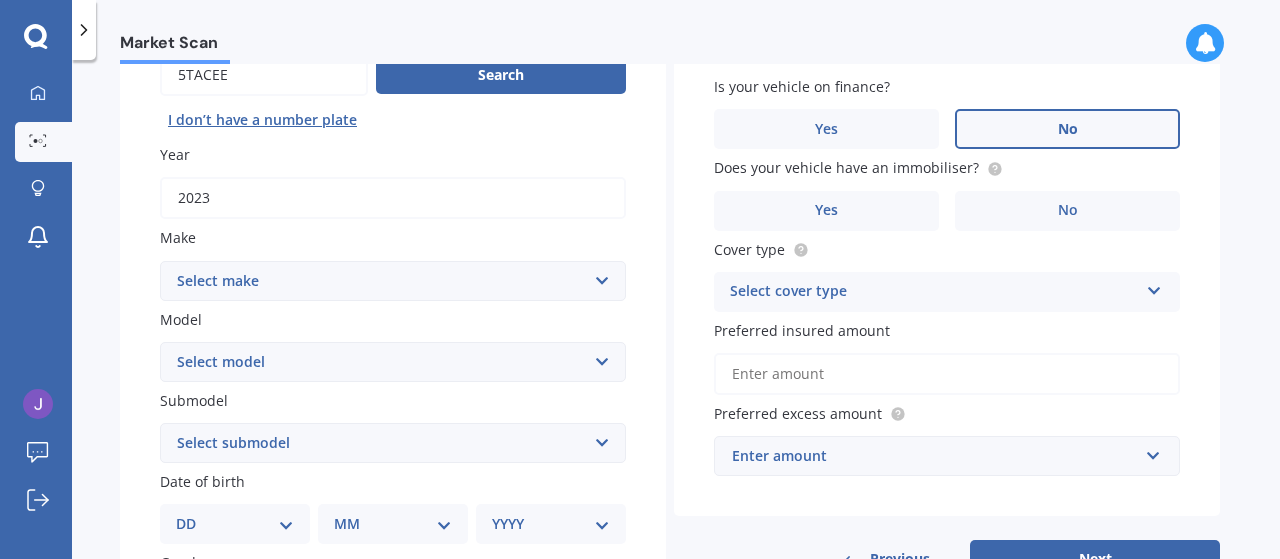 scroll, scrollTop: 223, scrollLeft: 0, axis: vertical 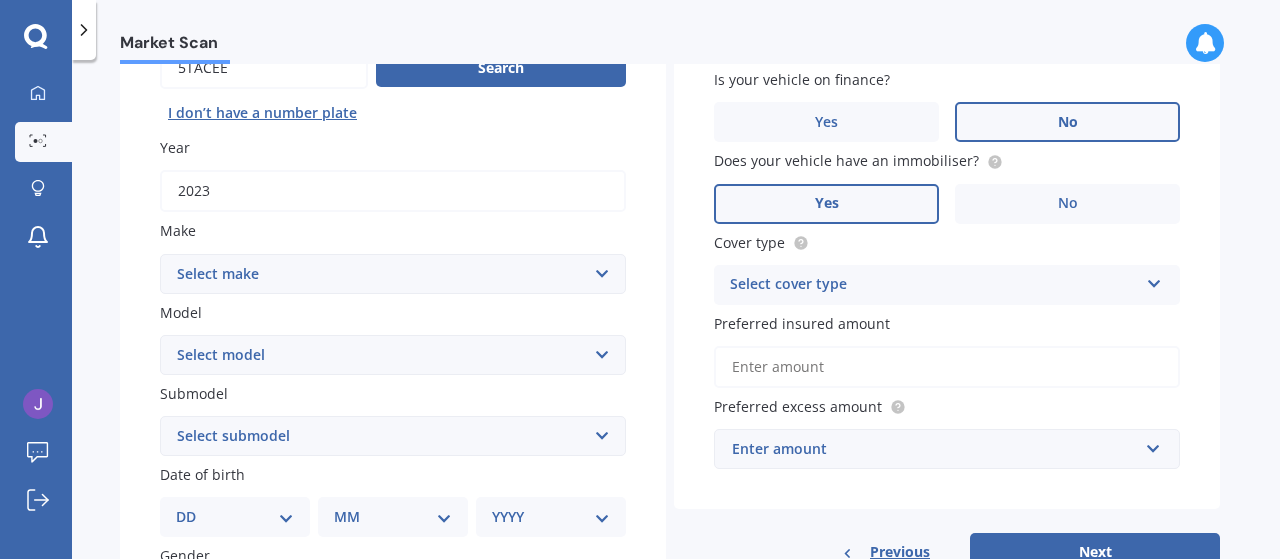 click on "Yes" at bounding box center [272, 599] 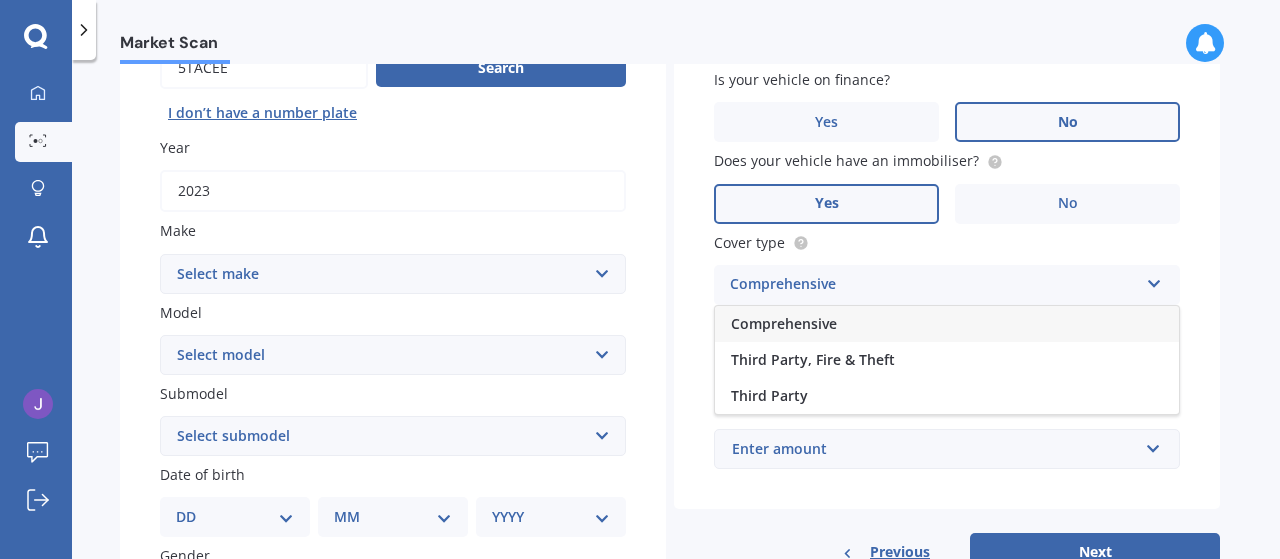 click on "Comprehensive" at bounding box center [947, 324] 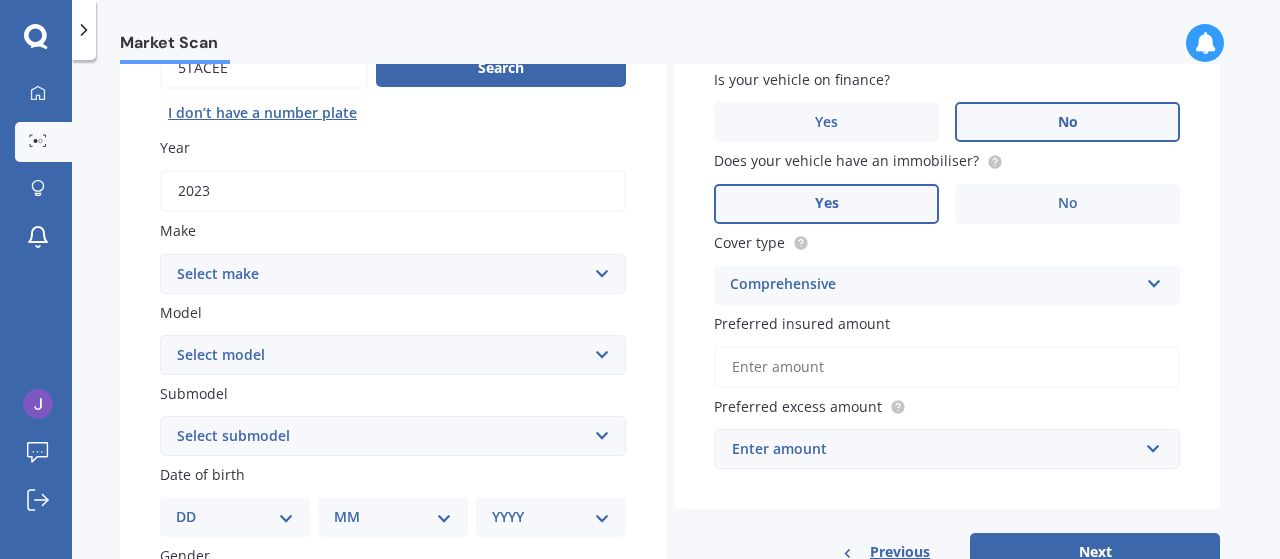click on "Preferred insured amount" at bounding box center (947, 367) 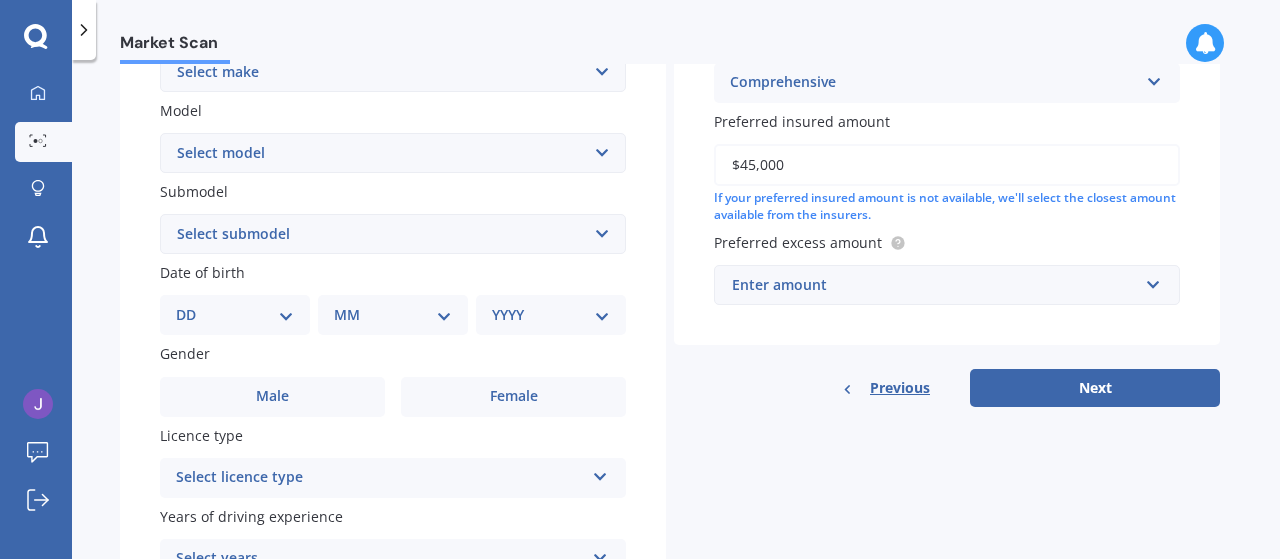 scroll, scrollTop: 428, scrollLeft: 0, axis: vertical 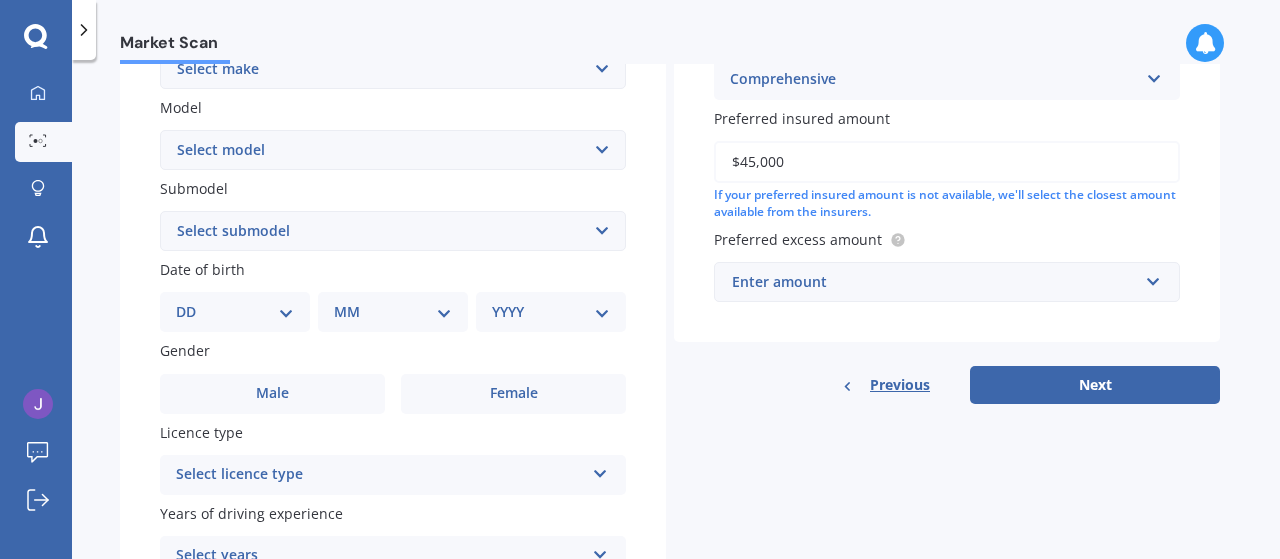 type on "$45,000" 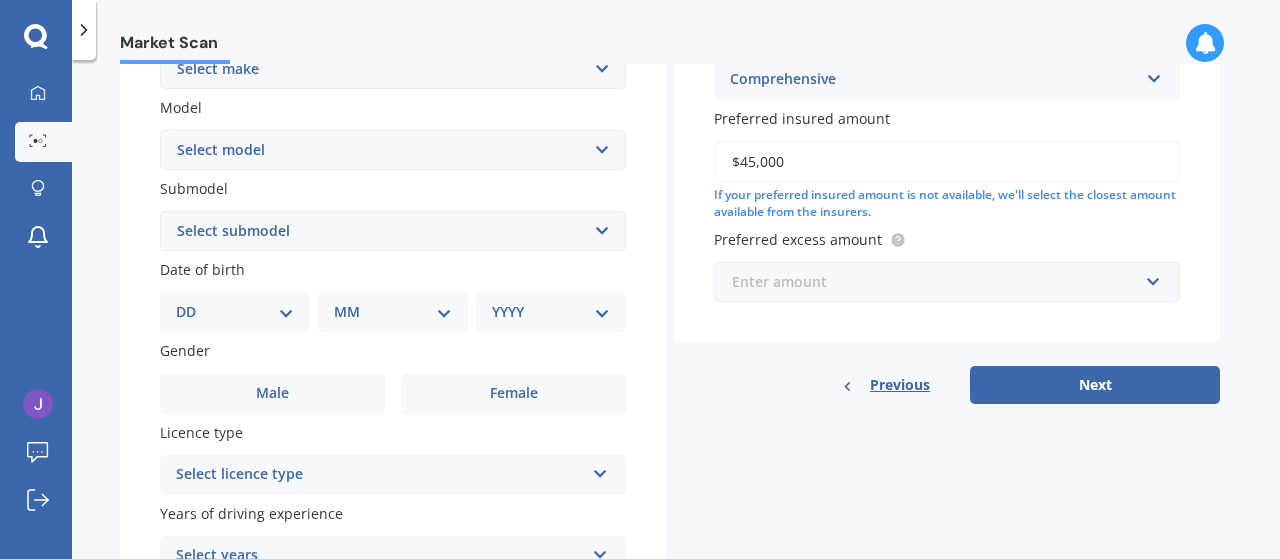 click at bounding box center (940, 282) 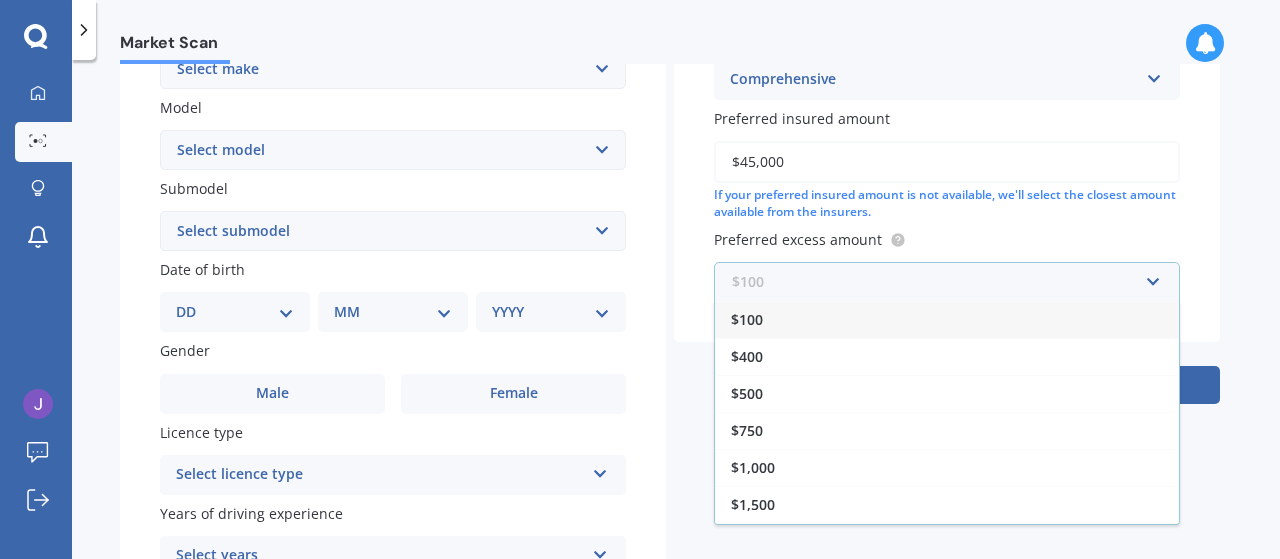 scroll, scrollTop: 32, scrollLeft: 0, axis: vertical 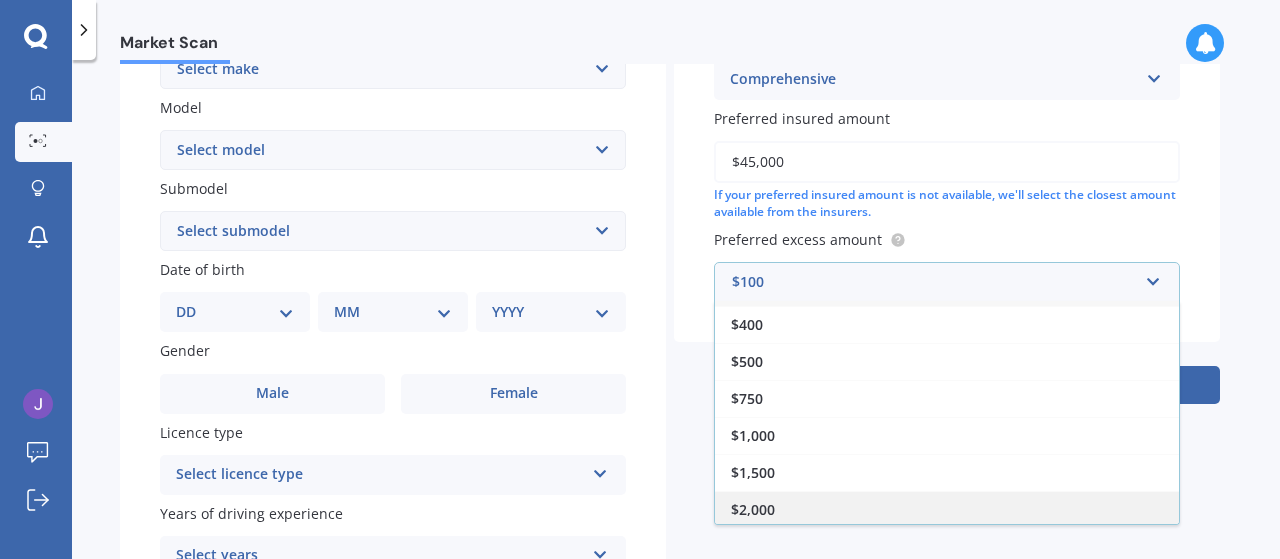 click on "$2,000" at bounding box center [947, 509] 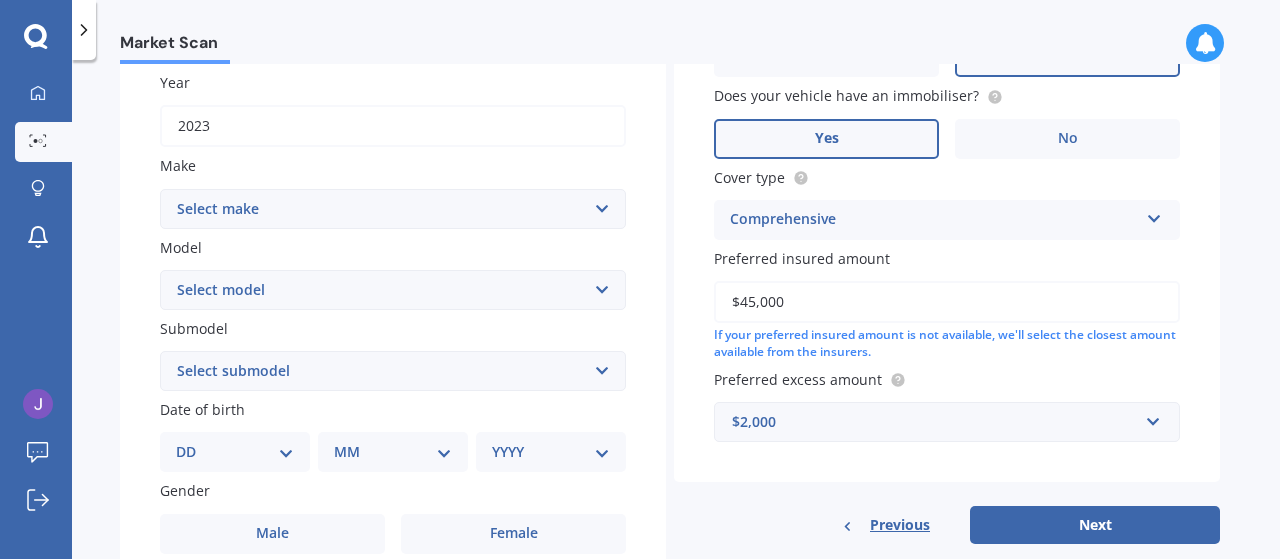 scroll, scrollTop: 293, scrollLeft: 0, axis: vertical 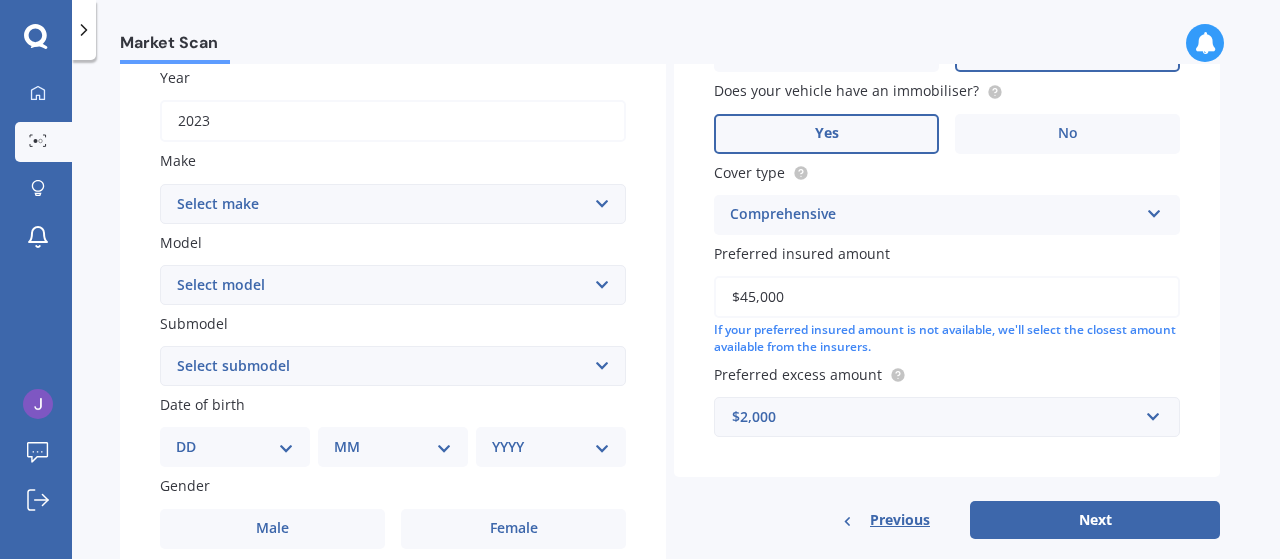 click on "Select make AC ALFA ROMEO ASTON MARTIN AUDI AUSTIN BEDFORD Bentley BMW BYD CADILLAC CAN-AM CHERY CHEVROLET CHRYSLER Citroen CRUISEAIR CUPRA DAEWOO DAIHATSU DAIMLER DAMON DIAHATSU DODGE EXOCET FACTORY FIVE FERRARI FIAT Fiord FLEETWOOD FORD FOTON FRASER GEELY GENESIS GEORGIE BOY GMC GREAT WALL GWM HAVAL HILLMAN HINO HOLDEN HOLIDAY RAMBLER HONDA HUMMER HYUNDAI INFINITI ISUZU IVECO JAC JAECOO JAGUAR JEEP KGM KIA LADA LAMBORGHINI LANCIA LANDROVER LDV LEXUS LINCOLN LOTUS LUNAR M.G M.G. MAHINDRA MASERATI MAZDA MCLAREN MERCEDES AMG Mercedes Benz MERCEDES-AMG MERCURY MINI MITSUBISHI MORGAN MORRIS NEWMAR NISSAN OMODA OPEL OXFORD PEUGEOT Plymouth Polestar PONTIAC PORSCHE PROTON RAM Range Rover Rayne RENAULT ROLLS ROYCE ROVER SAAB SATURN SEAT SHELBY SKODA SMART SSANGYONG SUBARU SUZUKI TATA TESLA TIFFIN Toyota TRIUMPH TVR Vauxhall VOLKSWAGEN VOLVO WESTFIELD WINNEBAGO ZX" at bounding box center (393, 204) 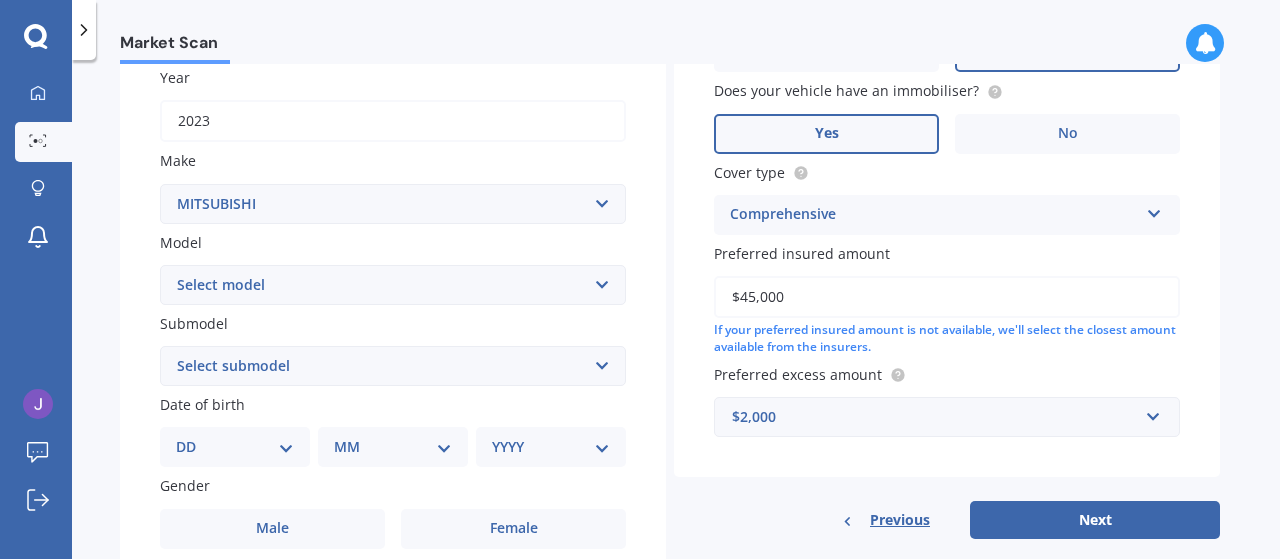 click on "Select make AC ALFA ROMEO ASTON MARTIN AUDI AUSTIN BEDFORD Bentley BMW BYD CADILLAC CAN-AM CHERY CHEVROLET CHRYSLER Citroen CRUISEAIR CUPRA DAEWOO DAIHATSU DAIMLER DAMON DIAHATSU DODGE EXOCET FACTORY FIVE FERRARI FIAT Fiord FLEETWOOD FORD FOTON FRASER GEELY GENESIS GEORGIE BOY GMC GREAT WALL GWM HAVAL HILLMAN HINO HOLDEN HOLIDAY RAMBLER HONDA HUMMER HYUNDAI INFINITI ISUZU IVECO JAC JAECOO JAGUAR JEEP KGM KIA LADA LAMBORGHINI LANCIA LANDROVER LDV LEXUS LINCOLN LOTUS LUNAR M.G M.G. MAHINDRA MASERATI MAZDA MCLAREN MERCEDES AMG Mercedes Benz MERCEDES-AMG MERCURY MINI MITSUBISHI MORGAN MORRIS NEWMAR NISSAN OMODA OPEL OXFORD PEUGEOT Plymouth Polestar PONTIAC PORSCHE PROTON RAM Range Rover Rayne RENAULT ROLLS ROYCE ROVER SAAB SATURN SEAT SHELBY SKODA SMART SSANGYONG SUBARU SUZUKI TATA TESLA TIFFIN Toyota TRIUMPH TVR Vauxhall VOLKSWAGEN VOLVO WESTFIELD WINNEBAGO ZX" at bounding box center (393, 204) 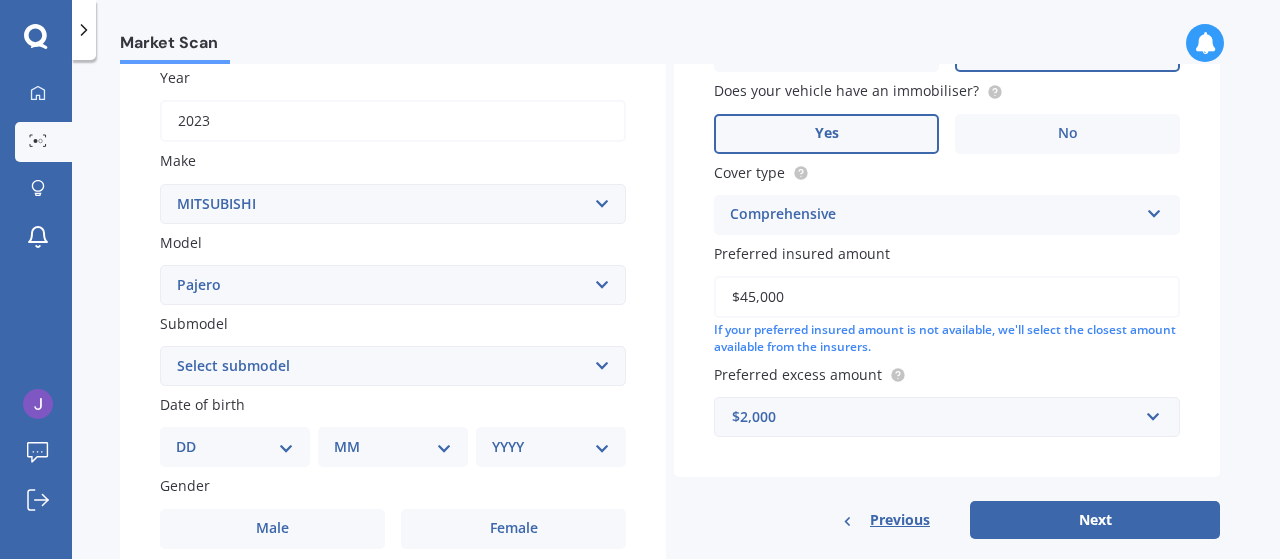 click on "Select model 380 Airtrek Aspire ASX Canter Carisma Challenger Challenger Diesel Challenger Petrol Chariot Colt Debonair Delica Diamante Dingo Dion Eclipse Cross Emeraude Eterna Express FE series trucks (Over 3 Tonnes GVM) FE series trucks (Under 3 Tonnes GVM) FG series trucks (Over 3 Tonnes GVM FG series trucks (Under 3 Tonnes GVM) FH series trucks (under 3 Tonnes GVM) FH series trucks, (Over 3 Tonnes GVM) FK series trucks (Over 3 Tonnes GVM) FK series trucks (Under 3 Tonnes GVM) FM series trucks (Over 3 Tonnes GVM FM series trucks (Under 3 Tonnes GVM) FP series trucks (under 3 Tonnes GVM) FP series trucks, (Over 3 Tonnes GVM) FS series trucks (Over 3 Tonnes GVM) FS series trucks (Under 3 Tonnes GVM) FTO FV series trucks (Over 3 Tonnes GVM FV series trucks (Under 3 Tonnes GVM) Galant Grandis GTO i-car i-MiEV Jeep l L200 L300 L400 Lancer Legnum Libero Magna Minicab Mirage Nimbus Outlander Pajero Rosa Bus RVR Shogun Sigma Strada Ute Tredia Triton V2000 V3000 Verada" at bounding box center [393, 285] 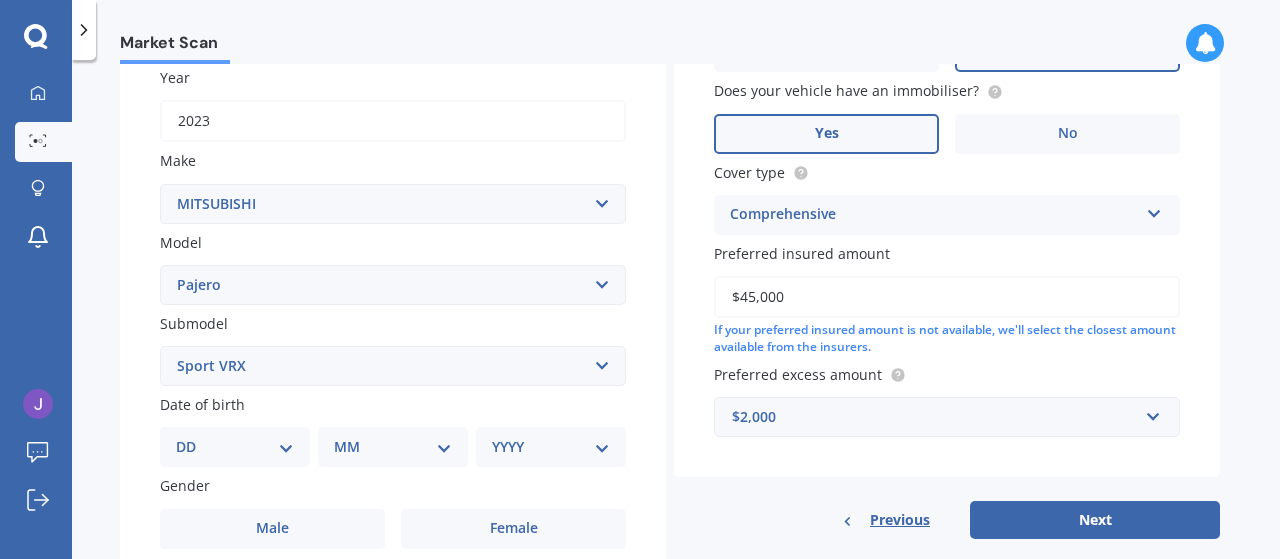 click on "Select submodel (All other diesel) (All other petrol) Exceed 3.2 Turbo Diesel Exceed 3.8 Petrol GDI GLS 3.8 Petrol iO Junior 1.1 Litre LWB Diesel LWB Petrol LWB Turbo Diesel LWB V6 Sport VRX Sport XLS SWB Diesel SWB Petrol SWB Turbo Diesel SWB V6" at bounding box center (393, 366) 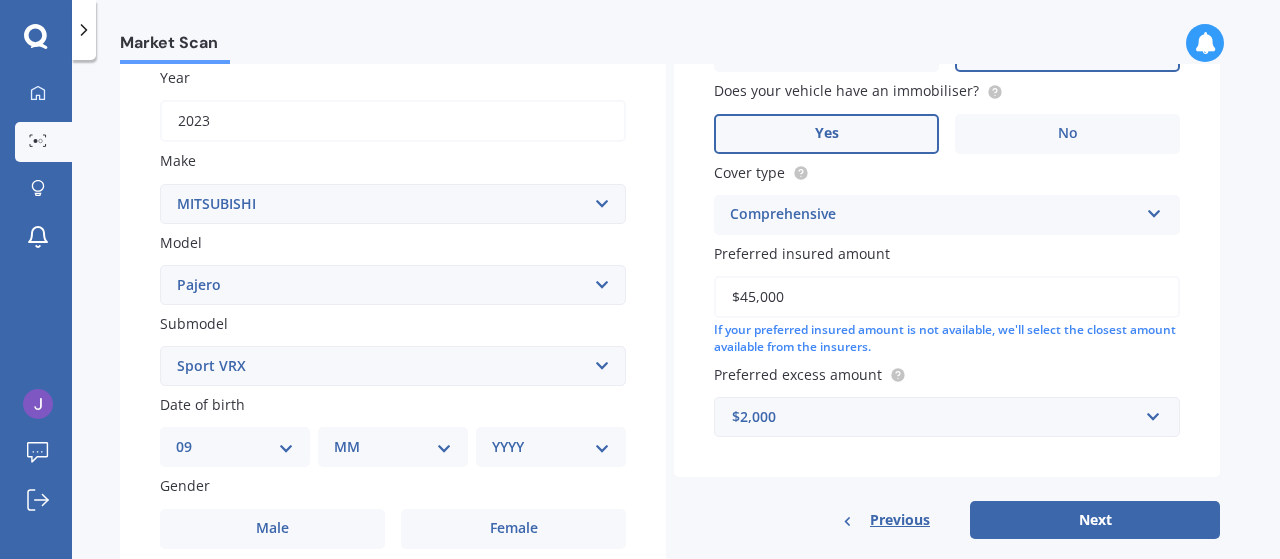 click on "DD 01 02 03 04 05 06 07 08 09 10 11 12 13 14 15 16 17 18 19 20 21 22 23 24 25 26 27 28 29 30 31" at bounding box center [235, 447] 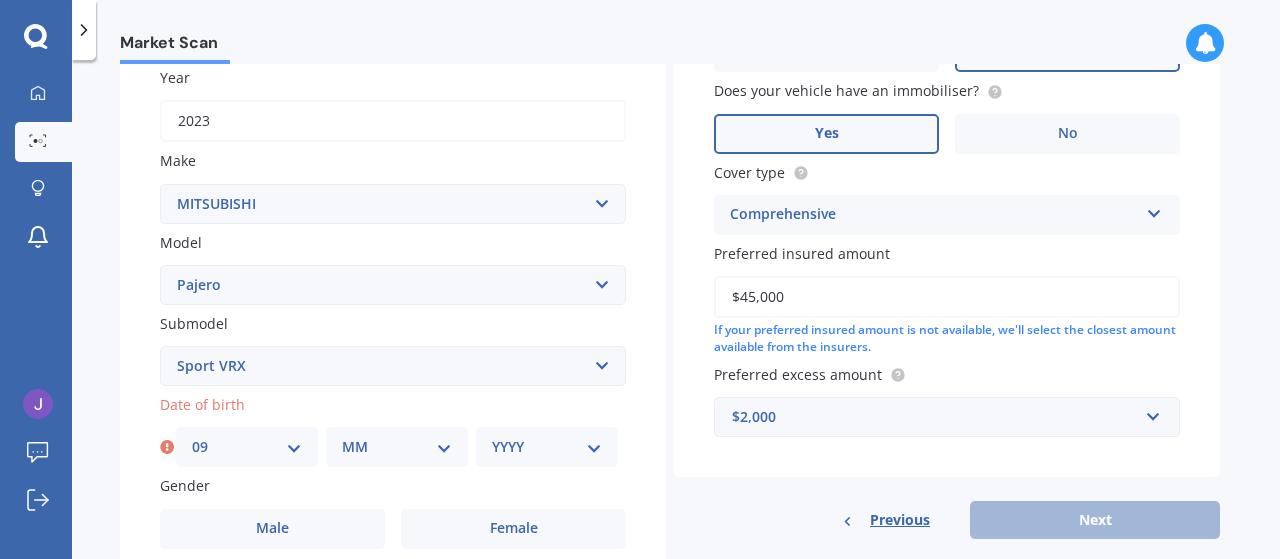 click on "MM 01 02 03 04 05 06 07 08 09 10 11 12" at bounding box center (397, 447) 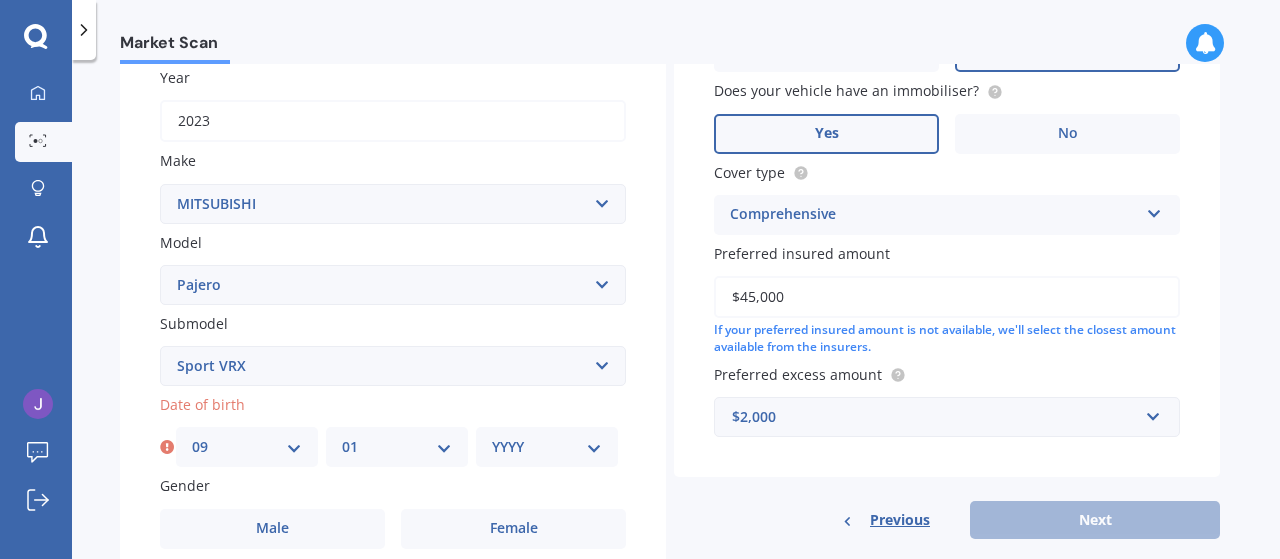 click on "MM 01 02 03 04 05 06 07 08 09 10 11 12" at bounding box center (397, 447) 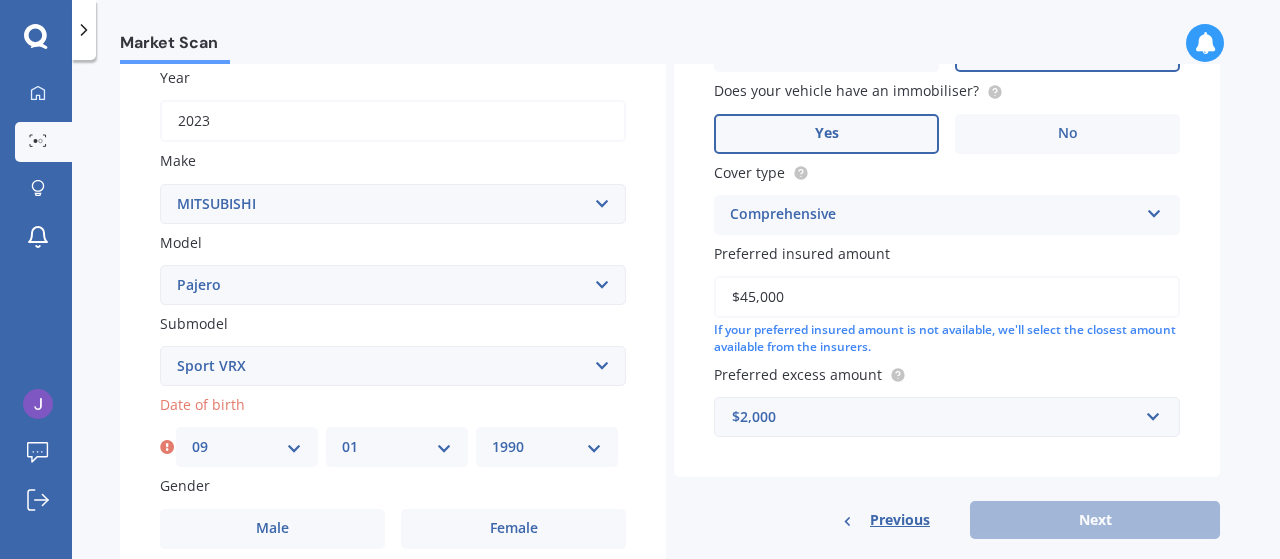 click on "YYYY 2025 2024 2023 2022 2021 2020 2019 2018 2017 2016 2015 2014 2013 2012 2011 2010 2009 2008 2007 2006 2005 2004 2003 2002 2001 2000 1999 1998 1997 1996 1995 1994 1993 1992 1991 1990 1989 1988 1987 1986 1985 1984 1983 1982 1981 1980 1979 1978 1977 1976 1975 1974 1973 1972 1971 1970 1969 1968 1967 1966 1965 1964 1963 1962 1961 1960 1959 1958 1957 1956 1955 1954 1953 1952 1951 1950 1949 1948 1947 1946 1945 1944 1943 1942 1941 1940 1939 1938 1937 1936 1935 1934 1933 1932 1931 1930 1929 1928 1927 1926" at bounding box center (547, 447) 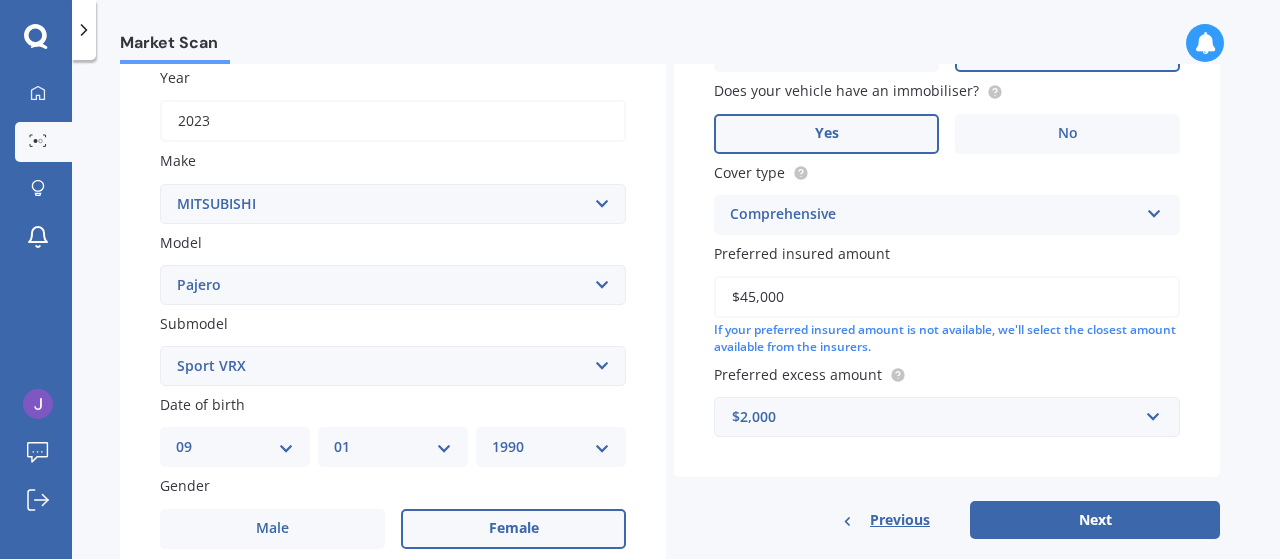 click on "Female" at bounding box center (513, 529) 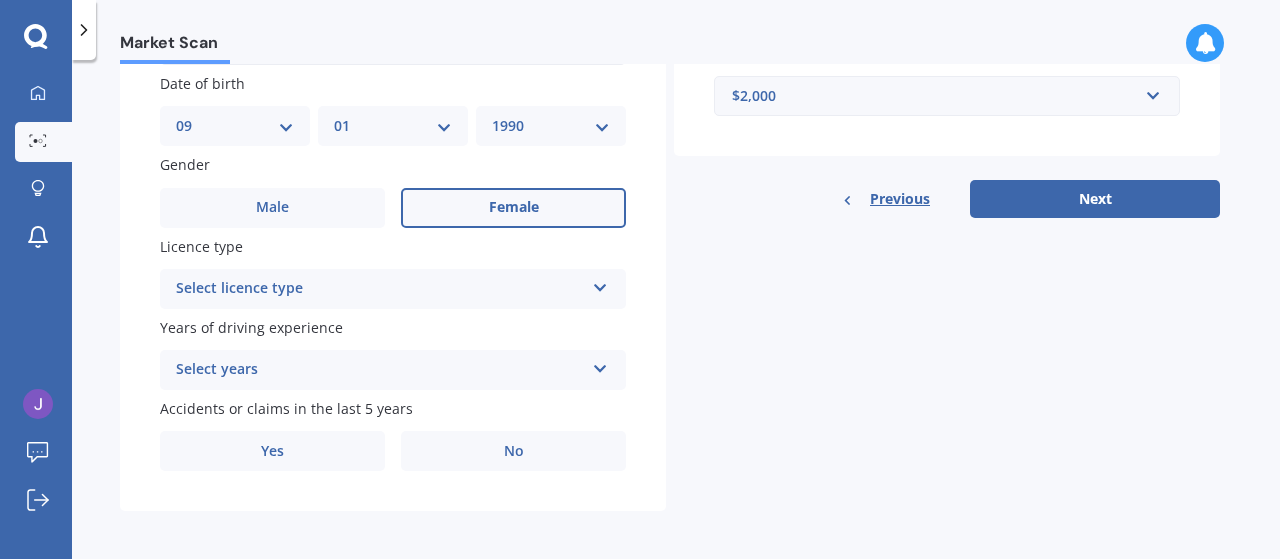 scroll, scrollTop: 615, scrollLeft: 0, axis: vertical 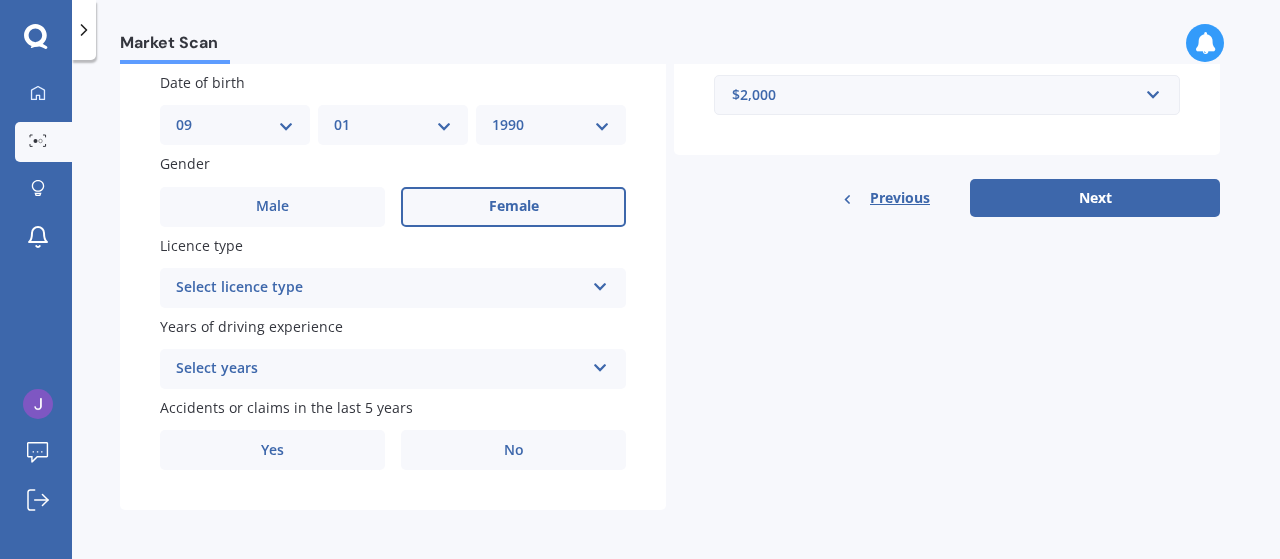click on "Select licence type NZ Full NZ Restricted NZ Learners Australia United Kingdom Ireland South Africa International / Other overseas licence" at bounding box center (393, 288) 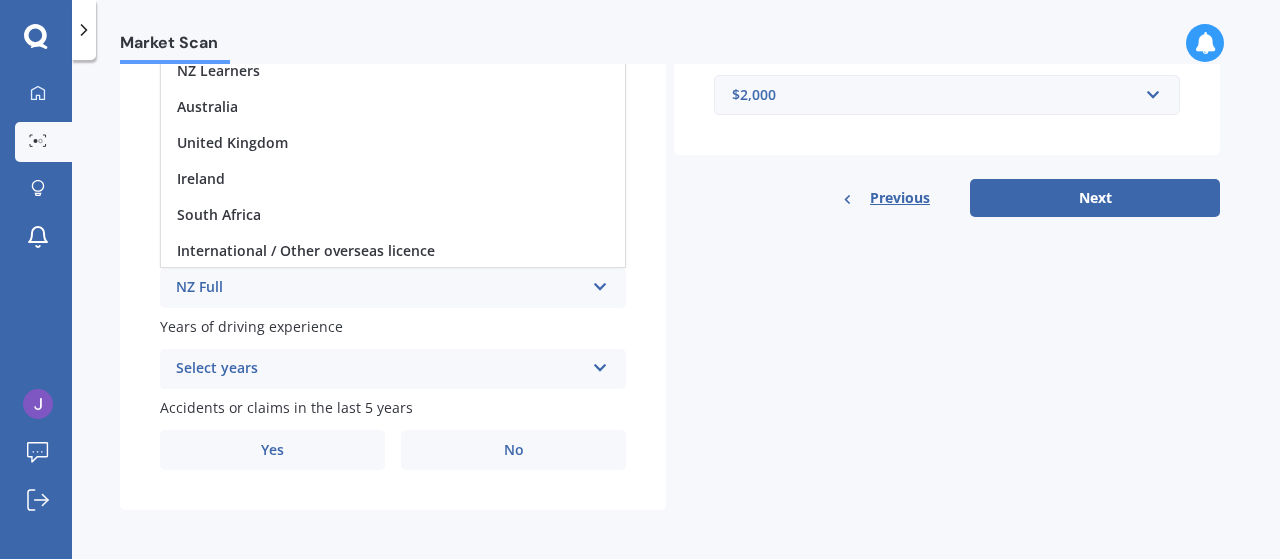 click on "NZ Full NZ Full NZ Restricted NZ Learners Australia United Kingdom Ireland South Africa International / Other overseas licence" at bounding box center [393, 288] 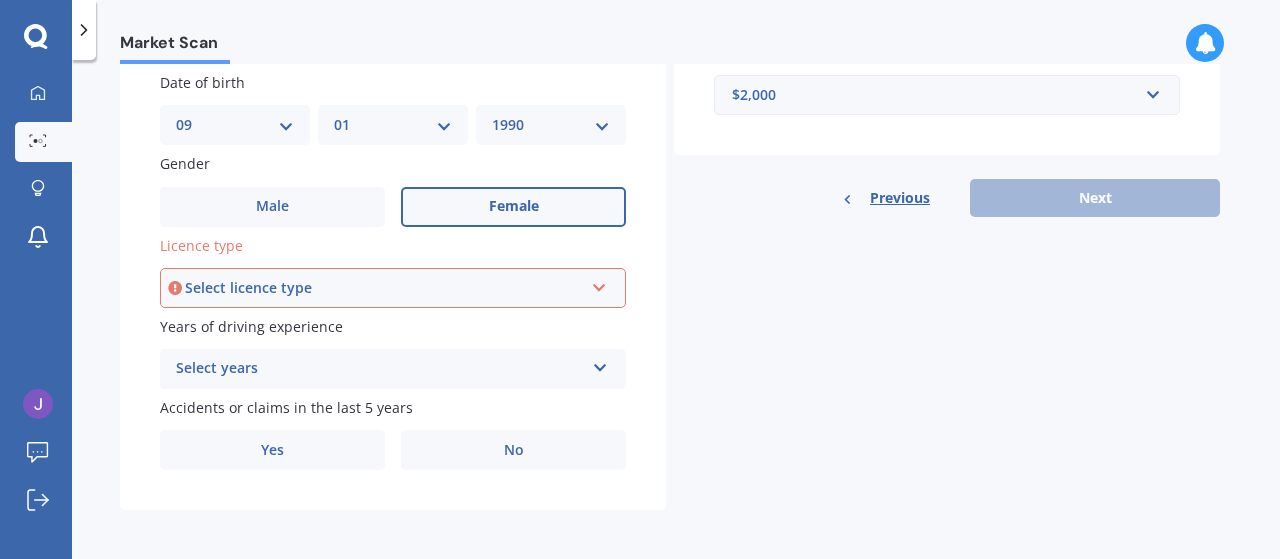 click on "Select licence type" at bounding box center [384, 288] 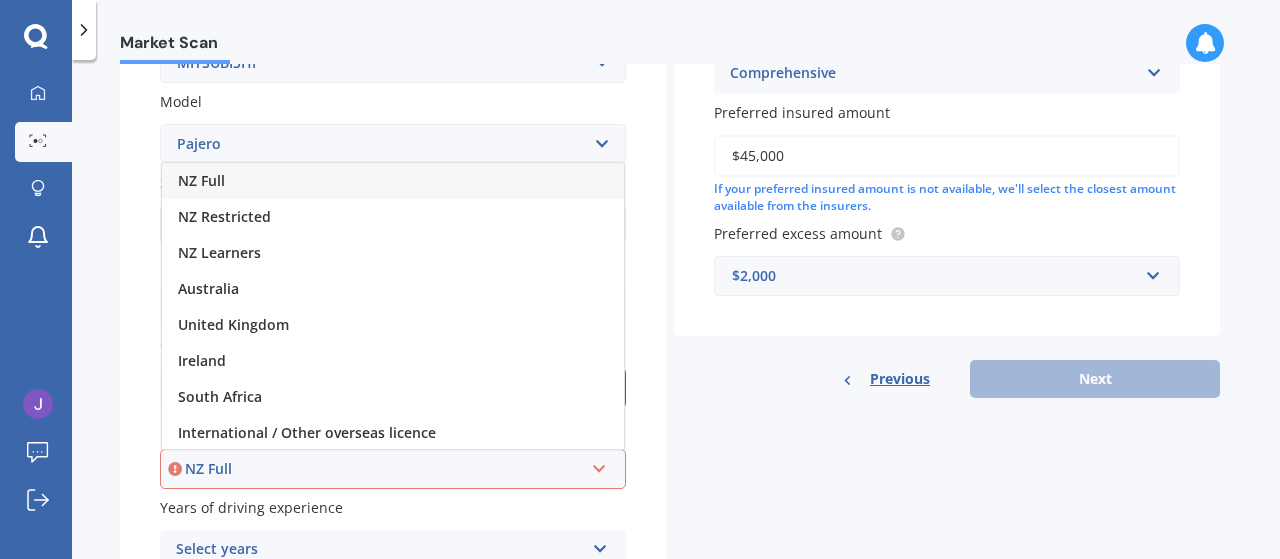 scroll, scrollTop: 420, scrollLeft: 0, axis: vertical 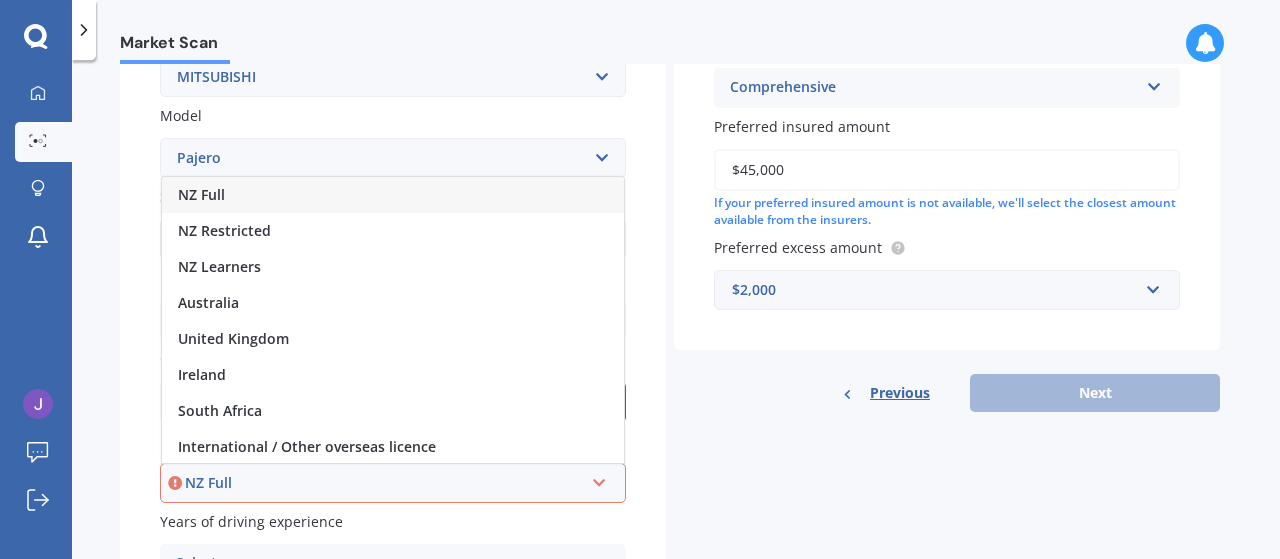 click on "NZ Full" at bounding box center (393, 195) 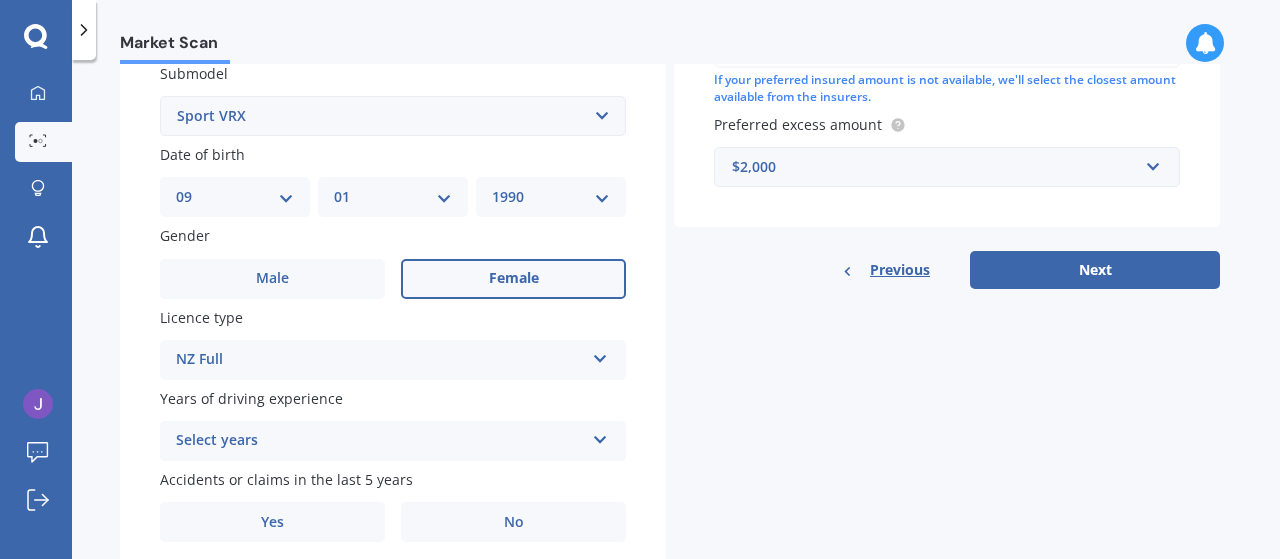 scroll, scrollTop: 621, scrollLeft: 0, axis: vertical 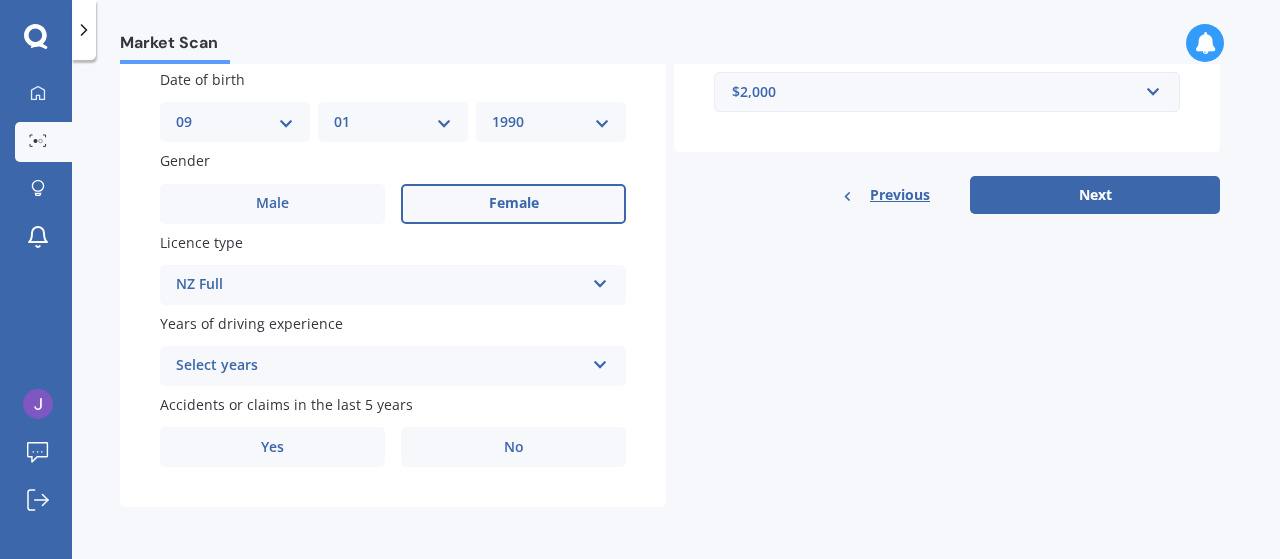 click on "Select years" at bounding box center (380, 366) 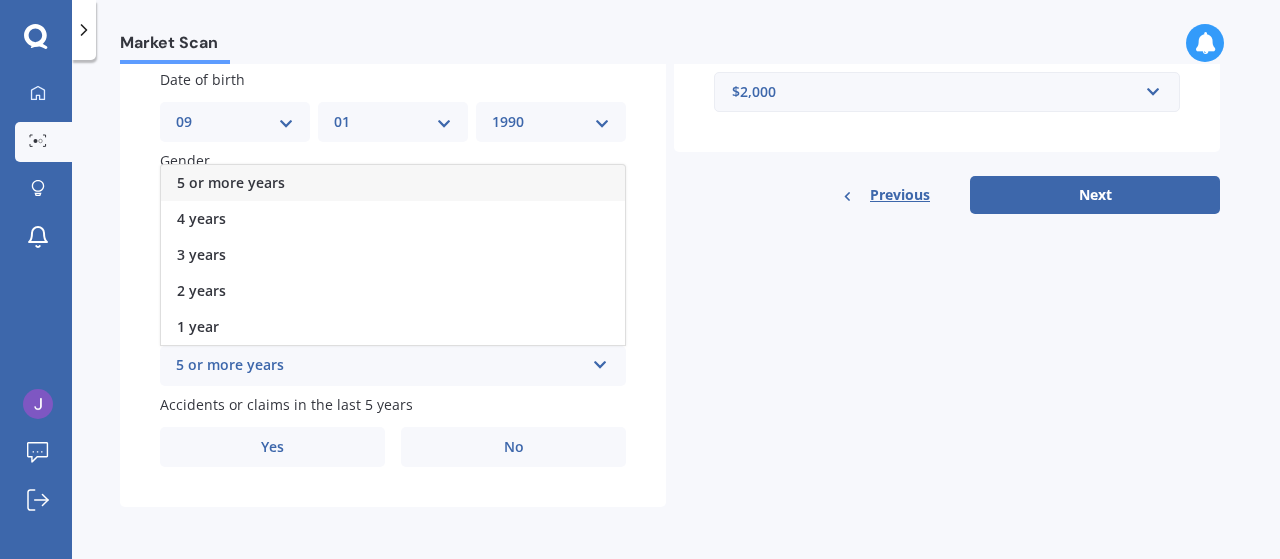 click on "5 or more years" at bounding box center (393, 183) 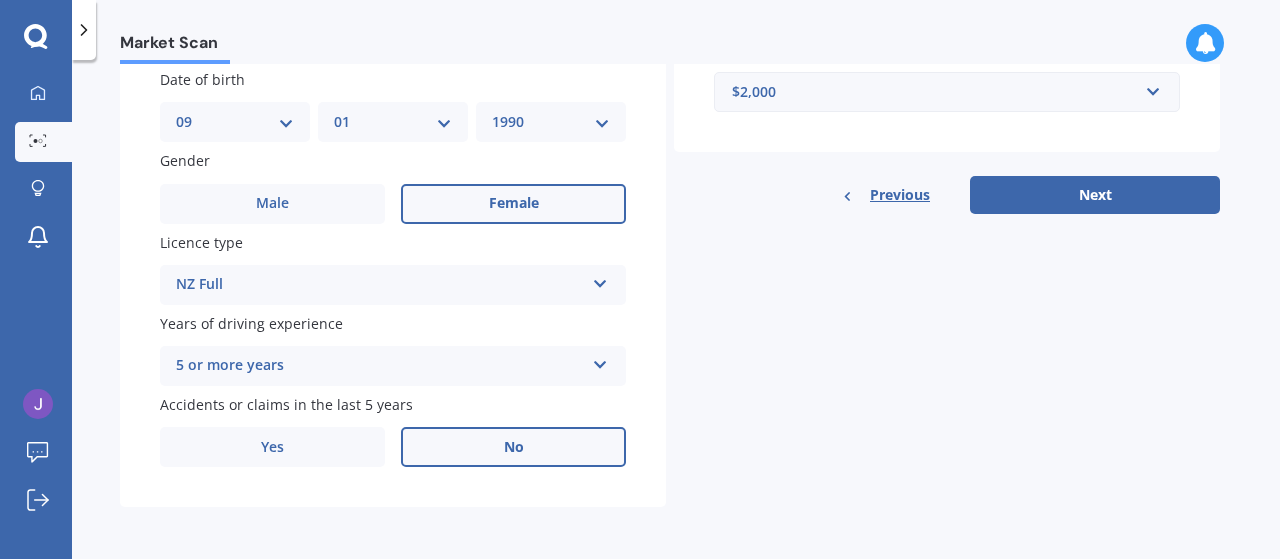 click on "No" at bounding box center (513, 204) 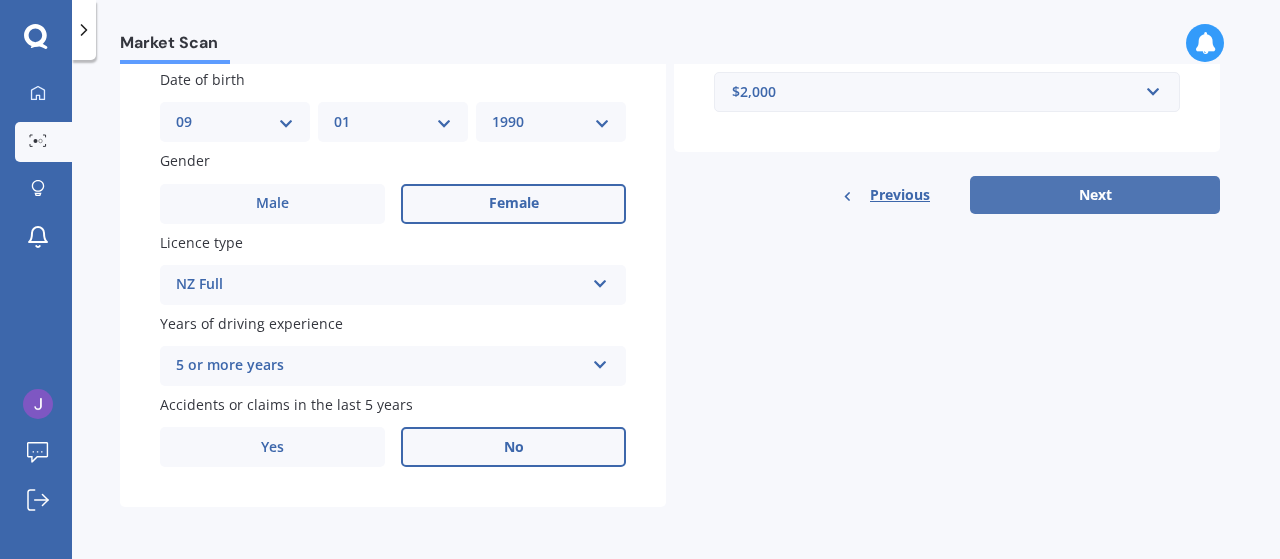 click on "Next" at bounding box center [1095, 195] 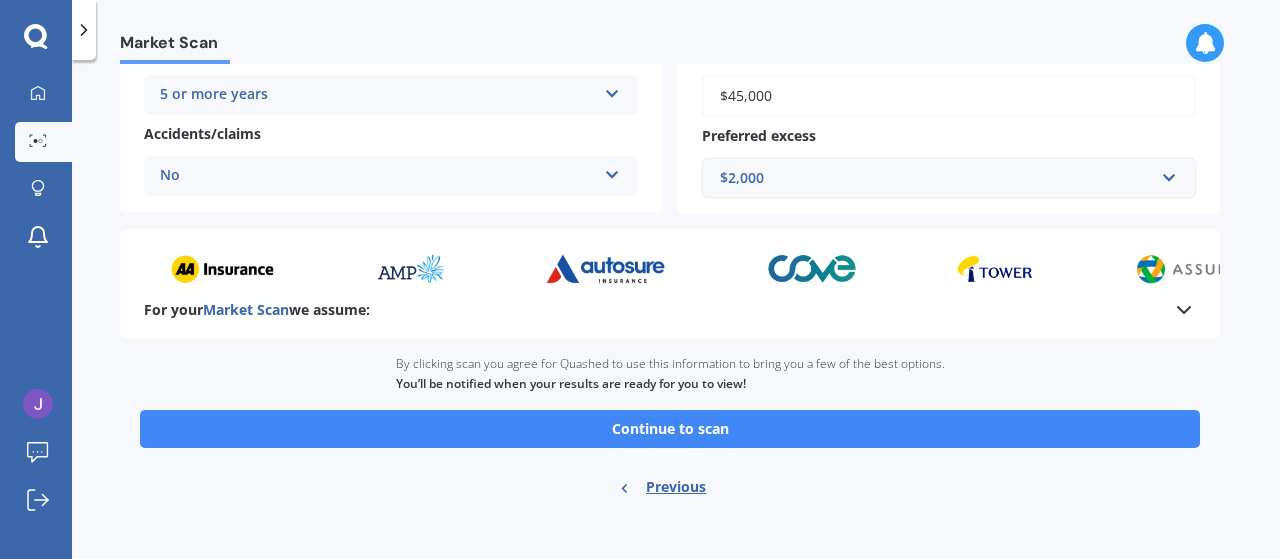 scroll, scrollTop: 474, scrollLeft: 0, axis: vertical 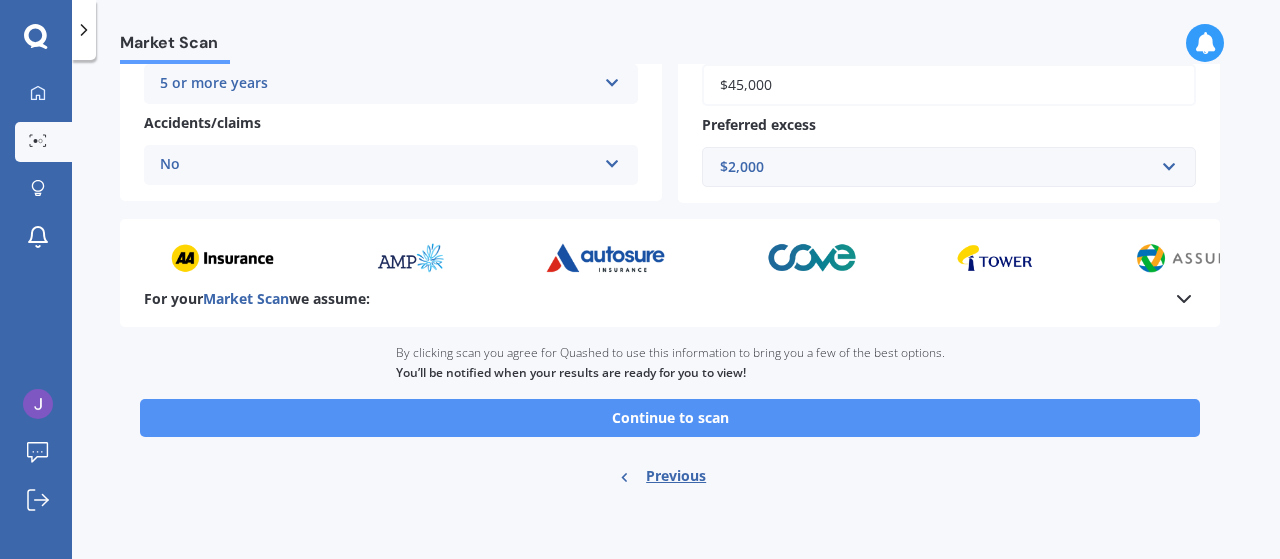 click on "Continue to scan" at bounding box center [670, 418] 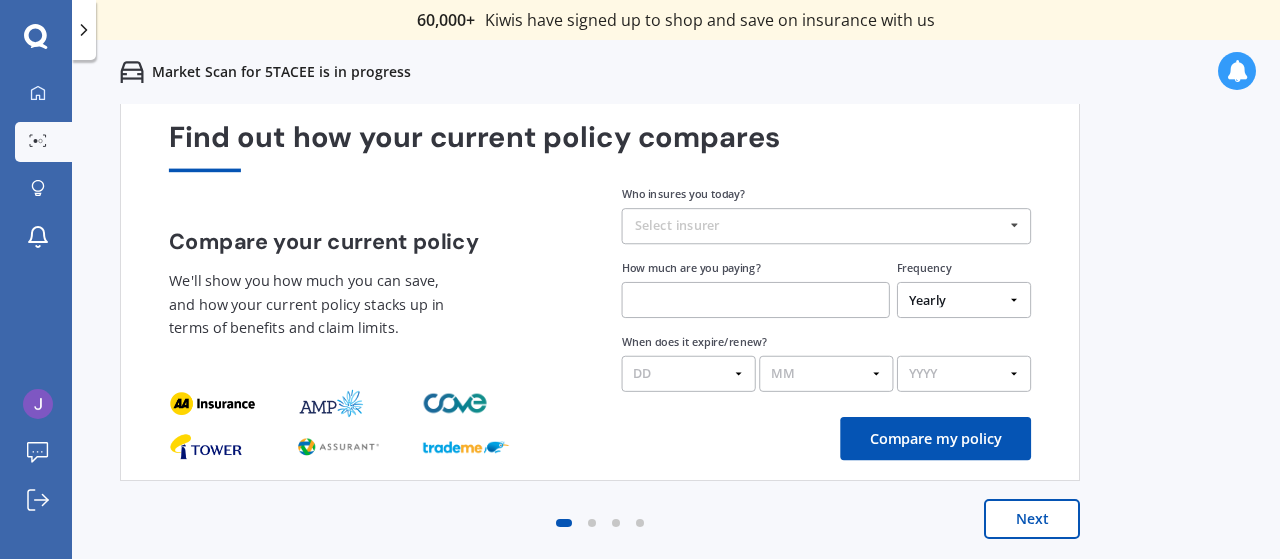 scroll, scrollTop: 0, scrollLeft: 0, axis: both 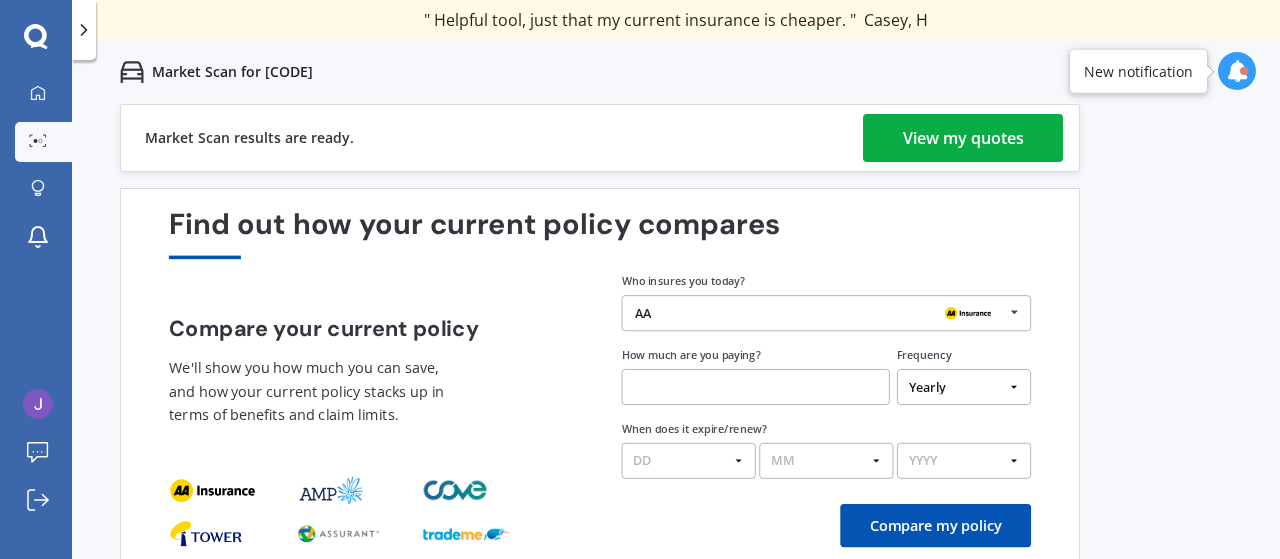 click on "View my quotes" at bounding box center (963, 138) 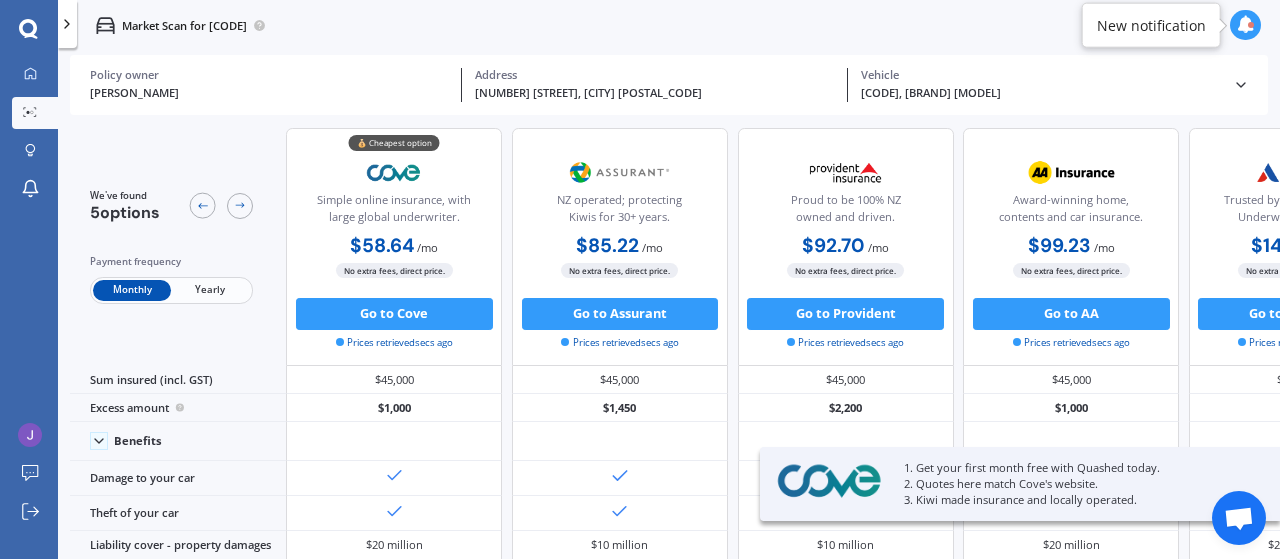 scroll, scrollTop: 0, scrollLeft: 0, axis: both 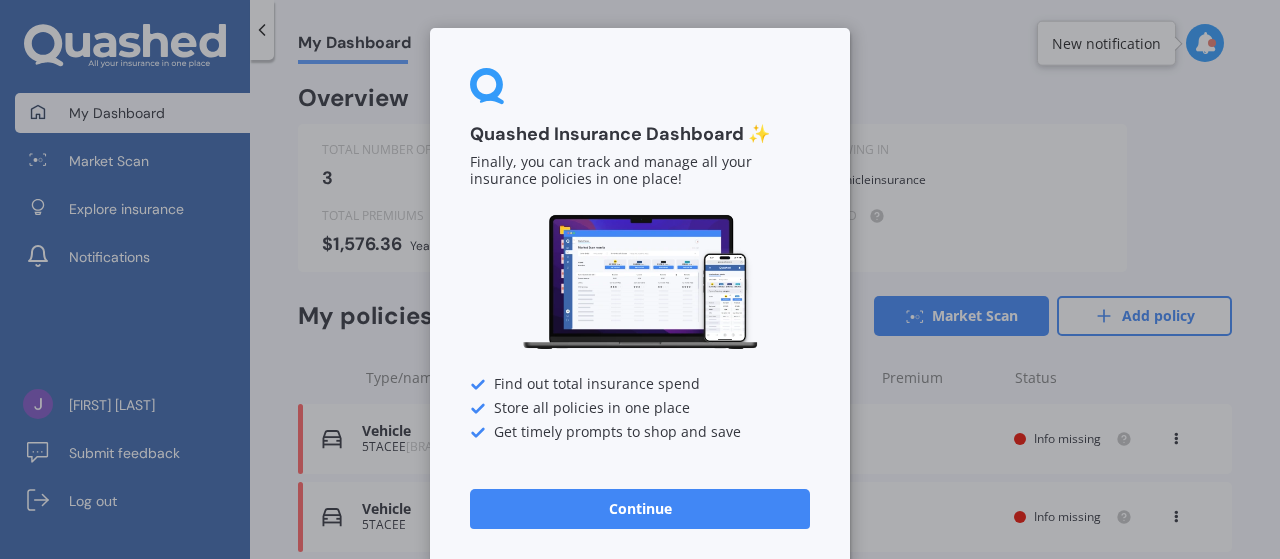 click on "Continue" at bounding box center [640, 509] 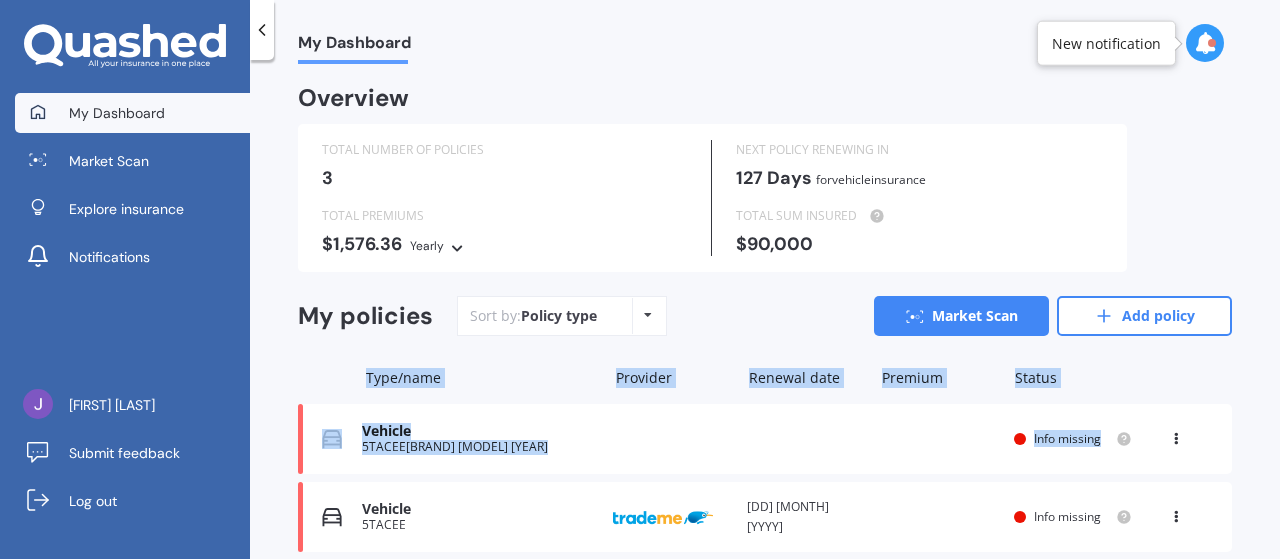 drag, startPoint x: 1276, startPoint y: 283, endPoint x: 1244, endPoint y: 452, distance: 172.00291 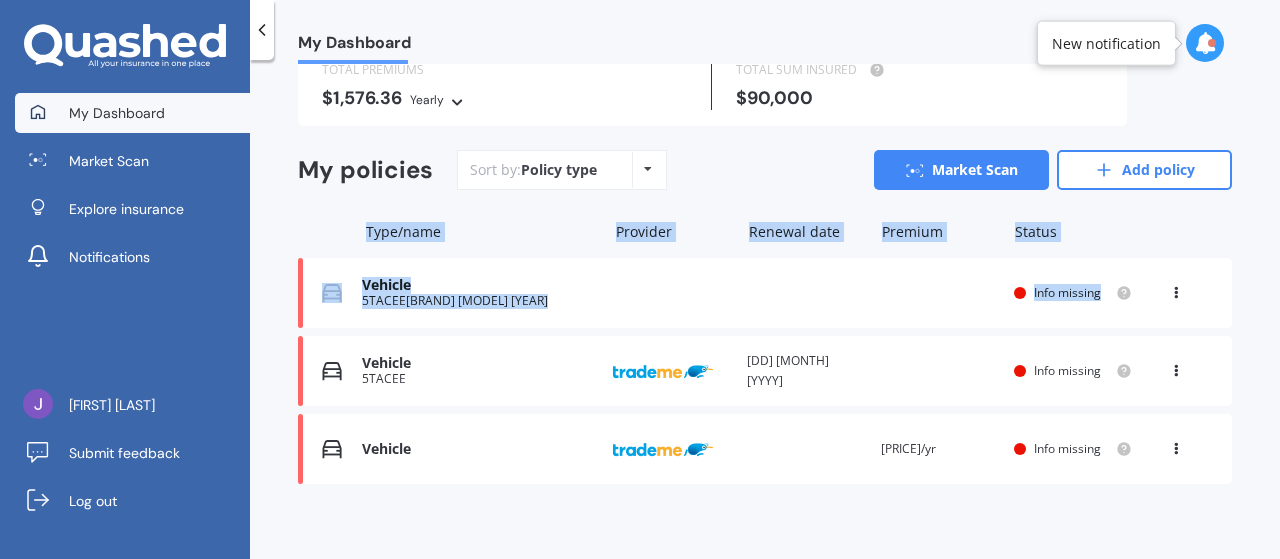 scroll, scrollTop: 154, scrollLeft: 0, axis: vertical 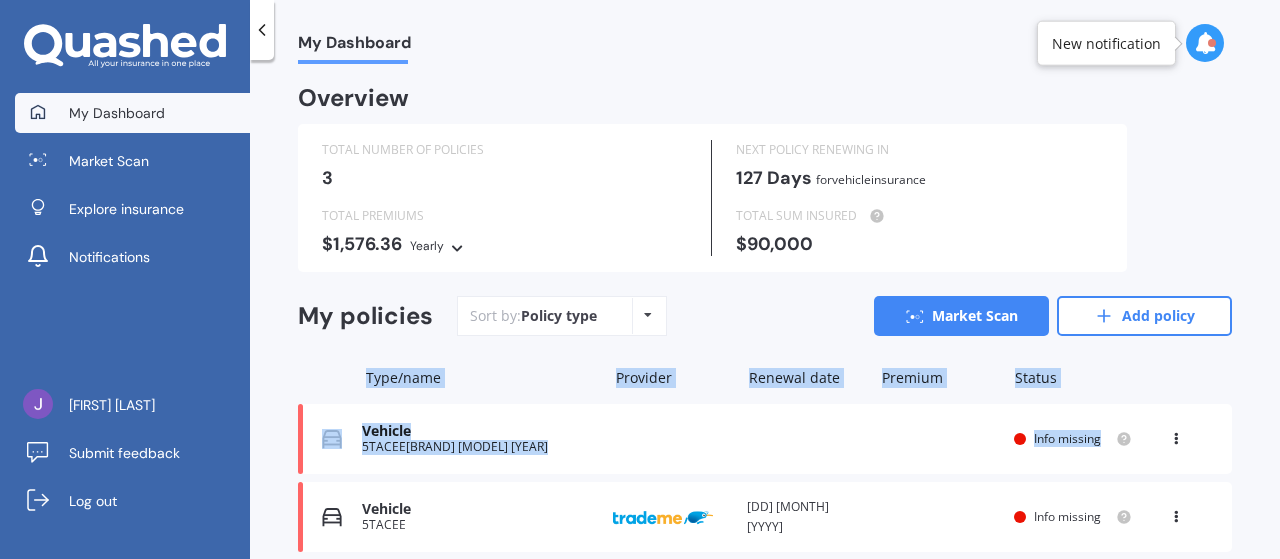 click at bounding box center [1176, 435] 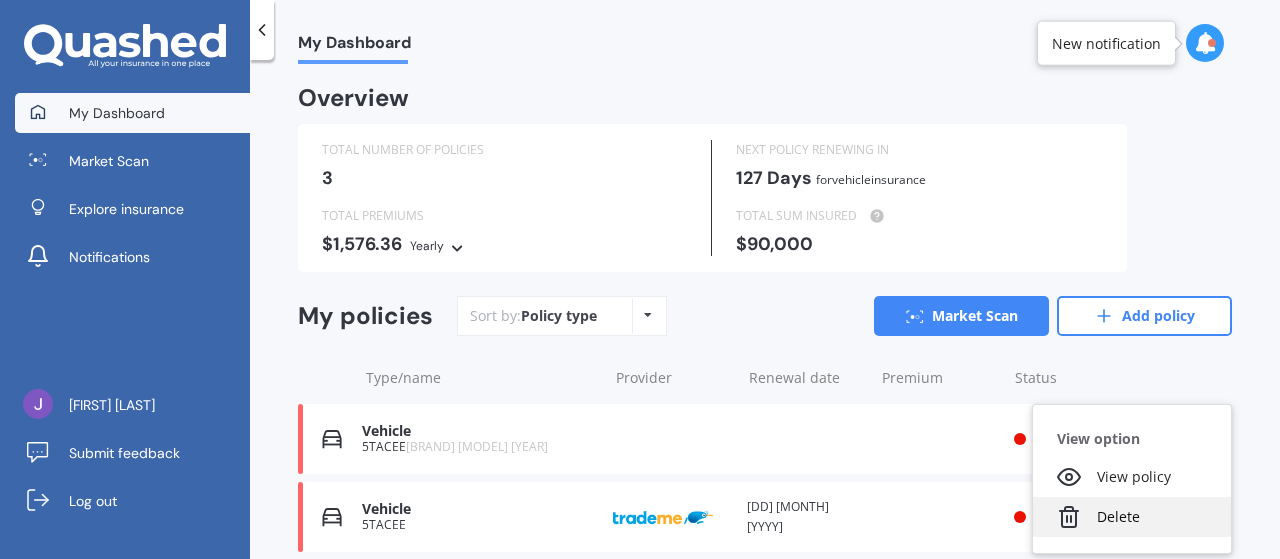 click on "Delete" at bounding box center (1132, 517) 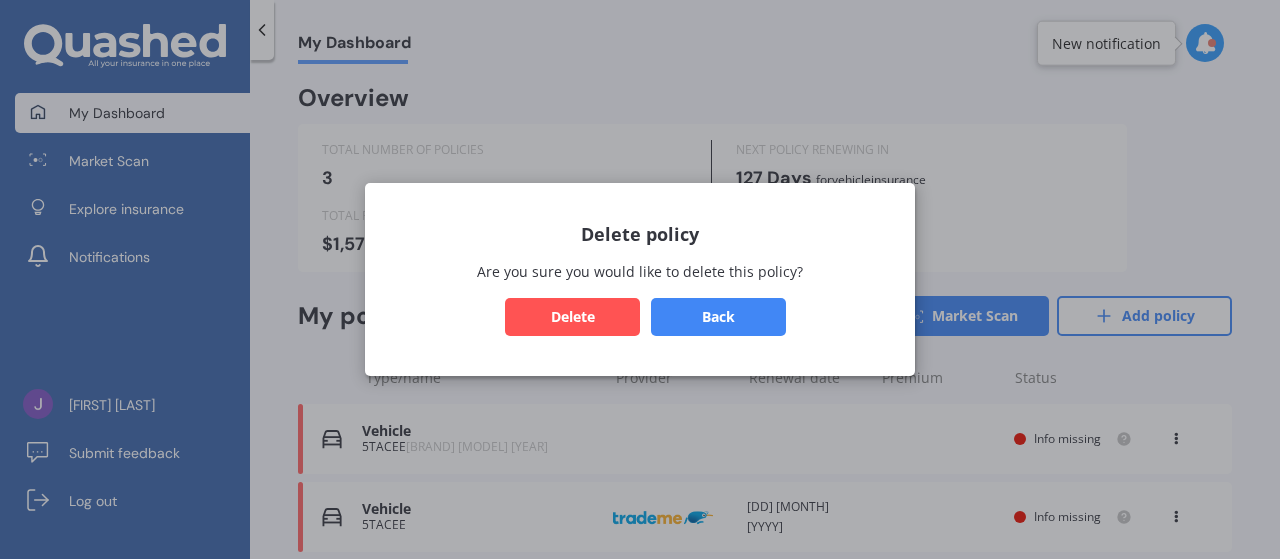 click on "Delete" at bounding box center [572, 317] 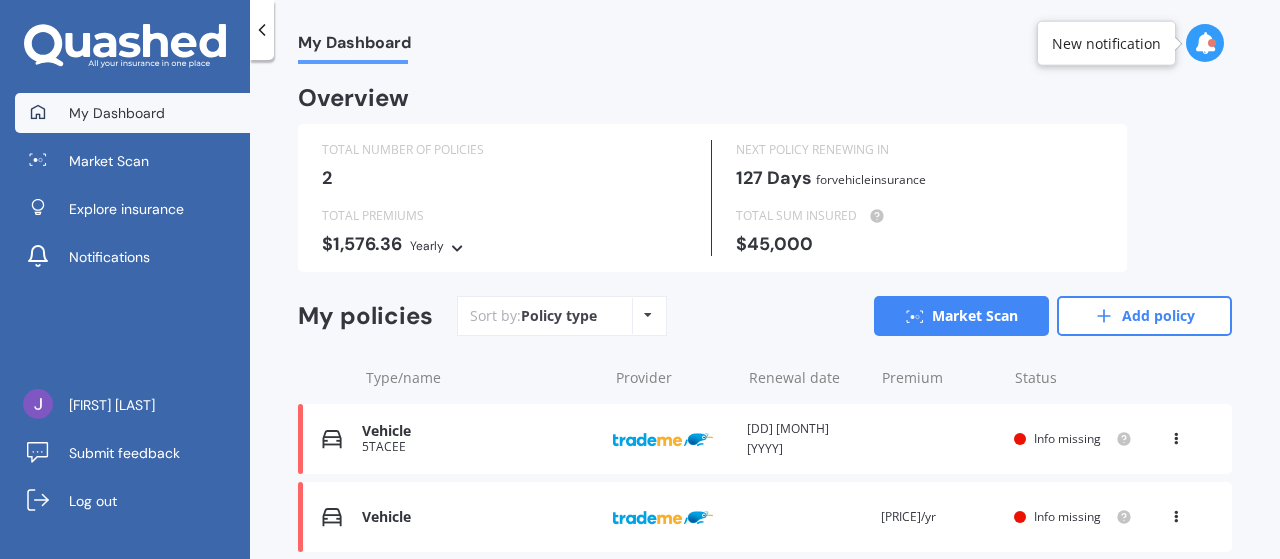 scroll, scrollTop: 76, scrollLeft: 0, axis: vertical 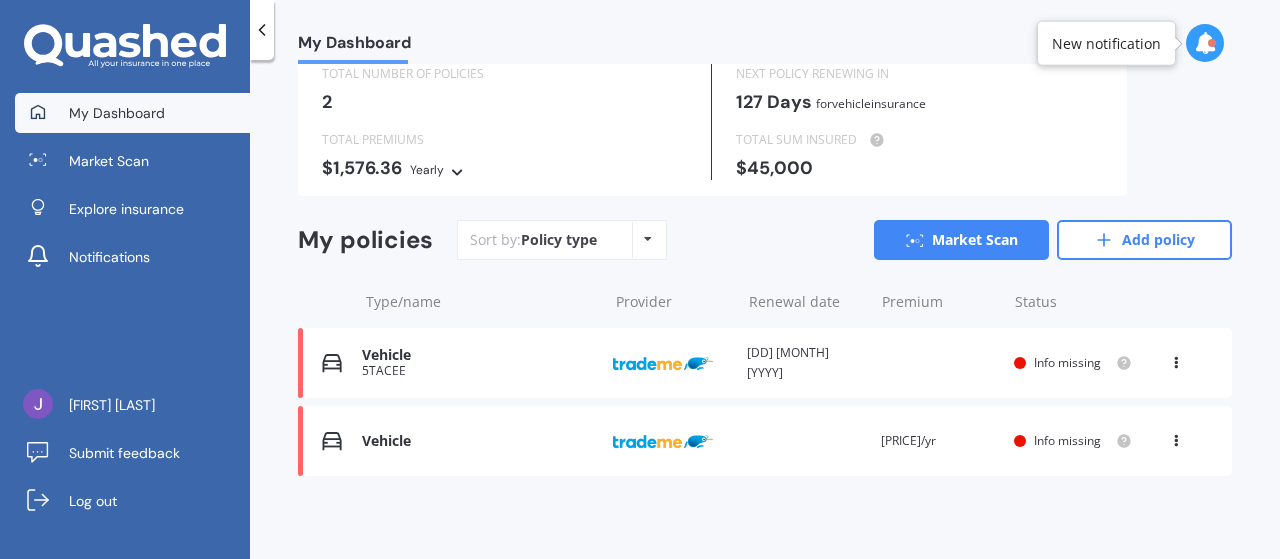 click at bounding box center (1176, 437) 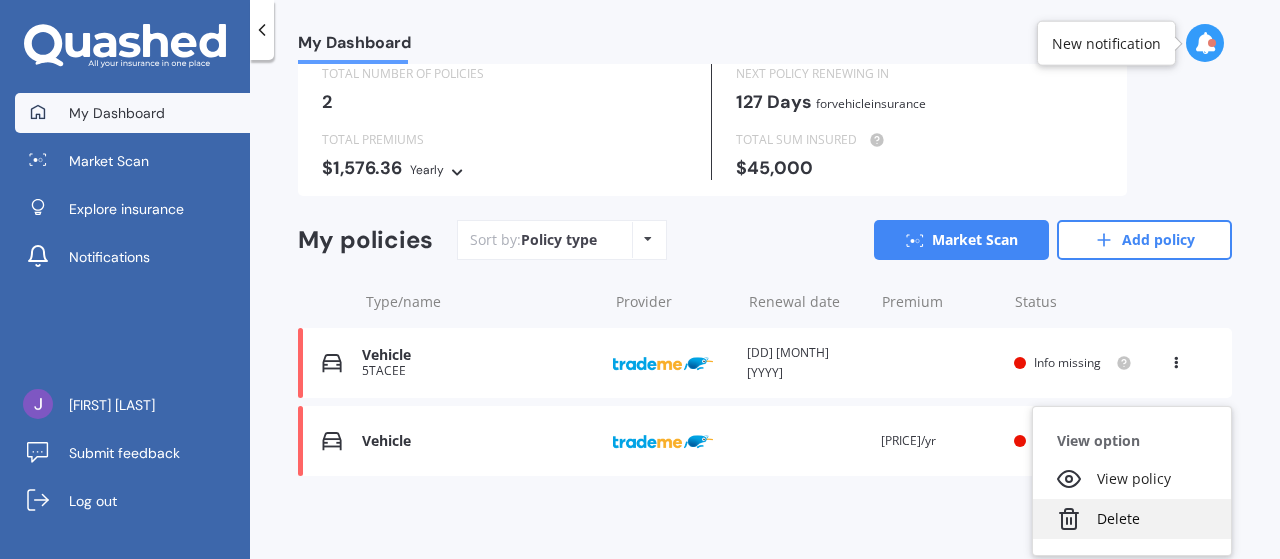 click on "Delete" at bounding box center [1132, 519] 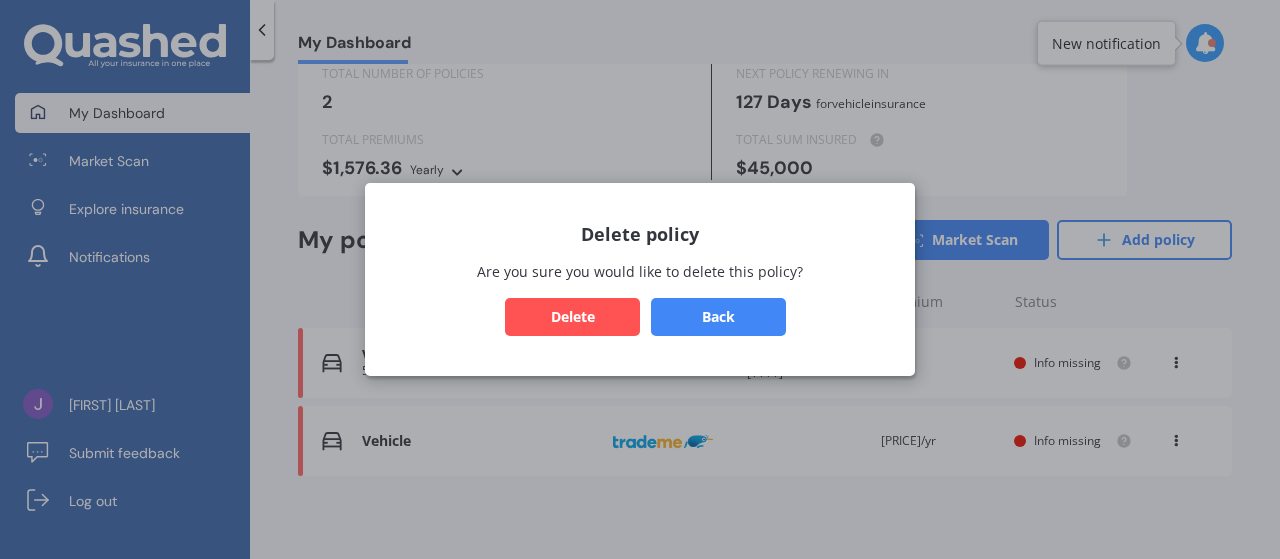 click on "Delete" at bounding box center [572, 317] 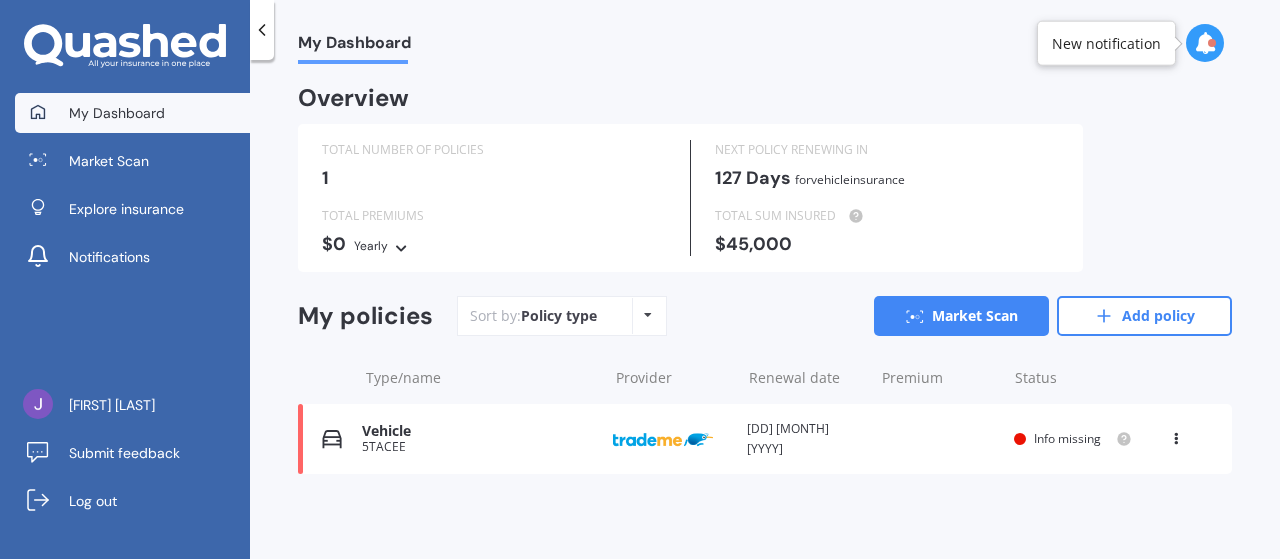 click on "View option View policy Delete" at bounding box center [1178, 439] 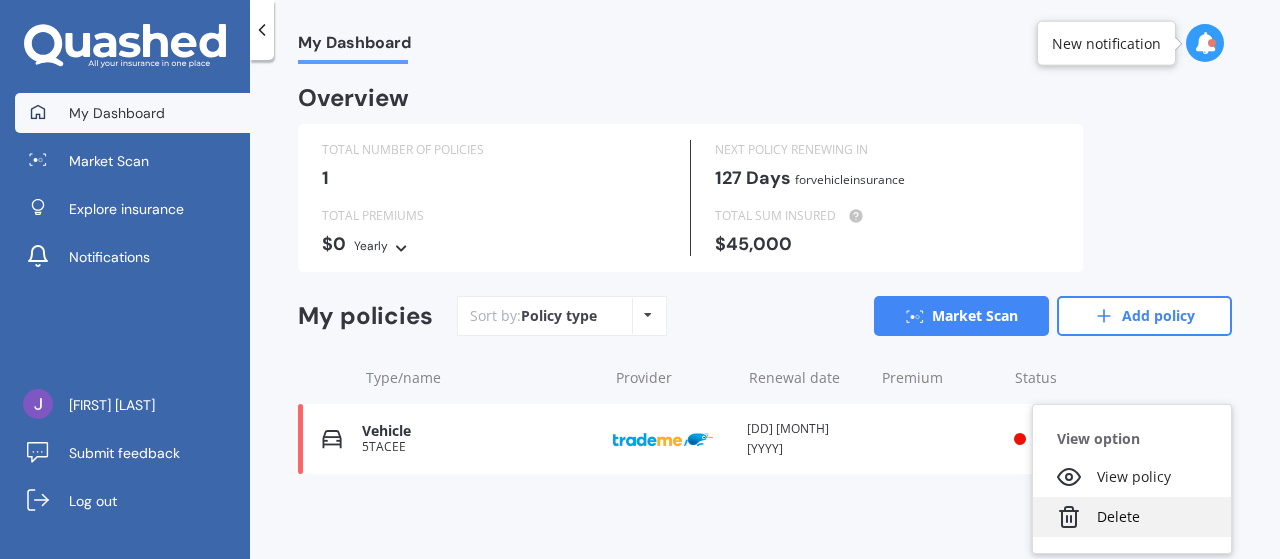 click on "Delete" at bounding box center [1132, 517] 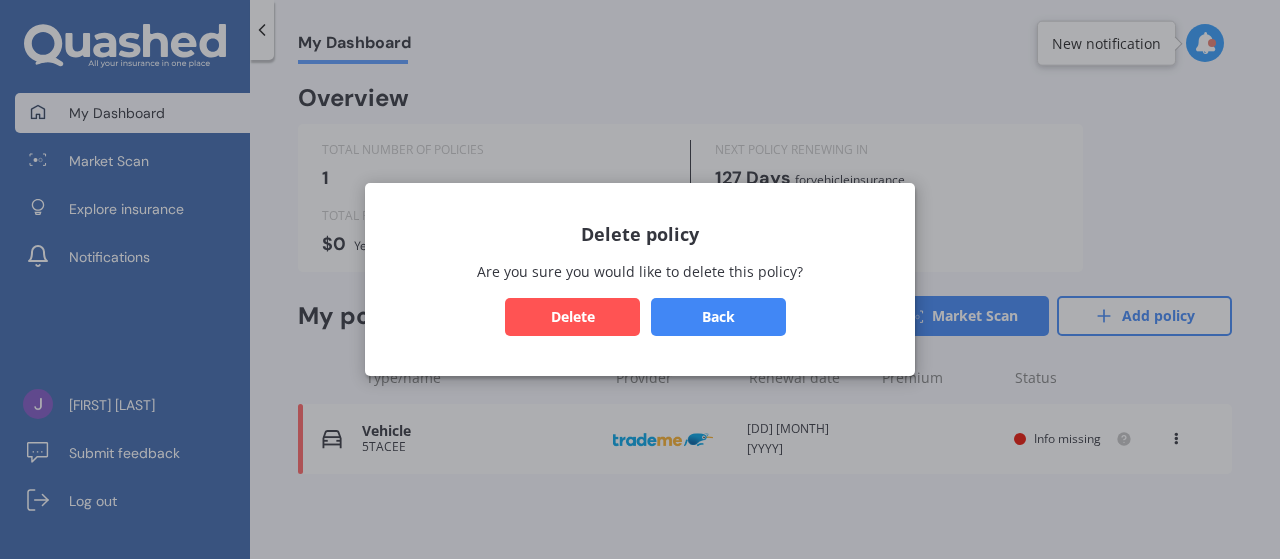 click on "Delete" at bounding box center (572, 317) 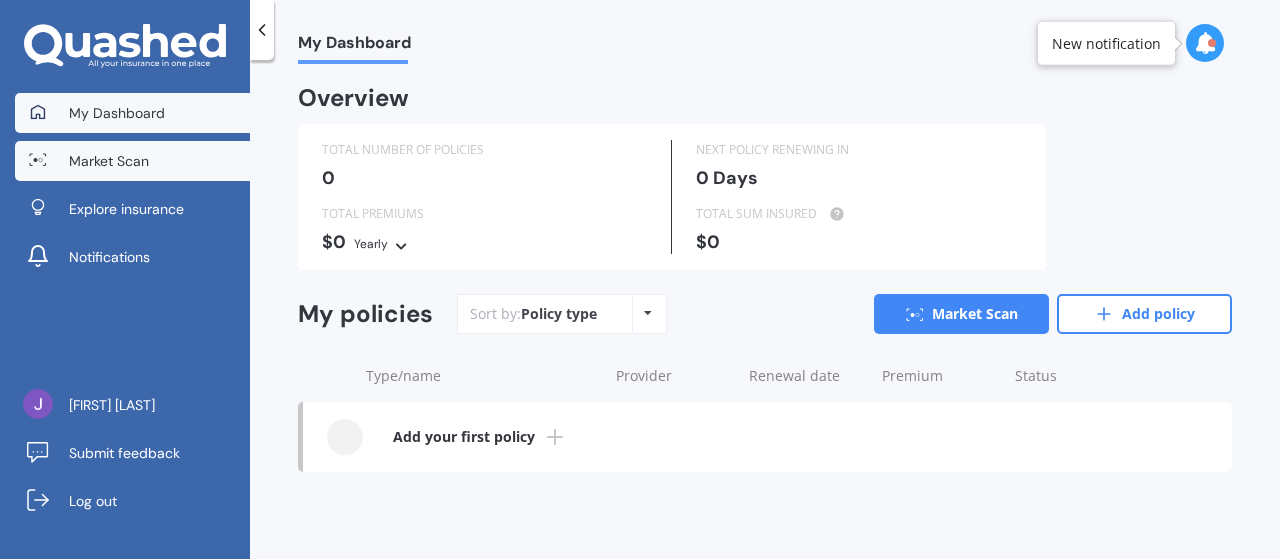 click on "Market Scan" at bounding box center (109, 161) 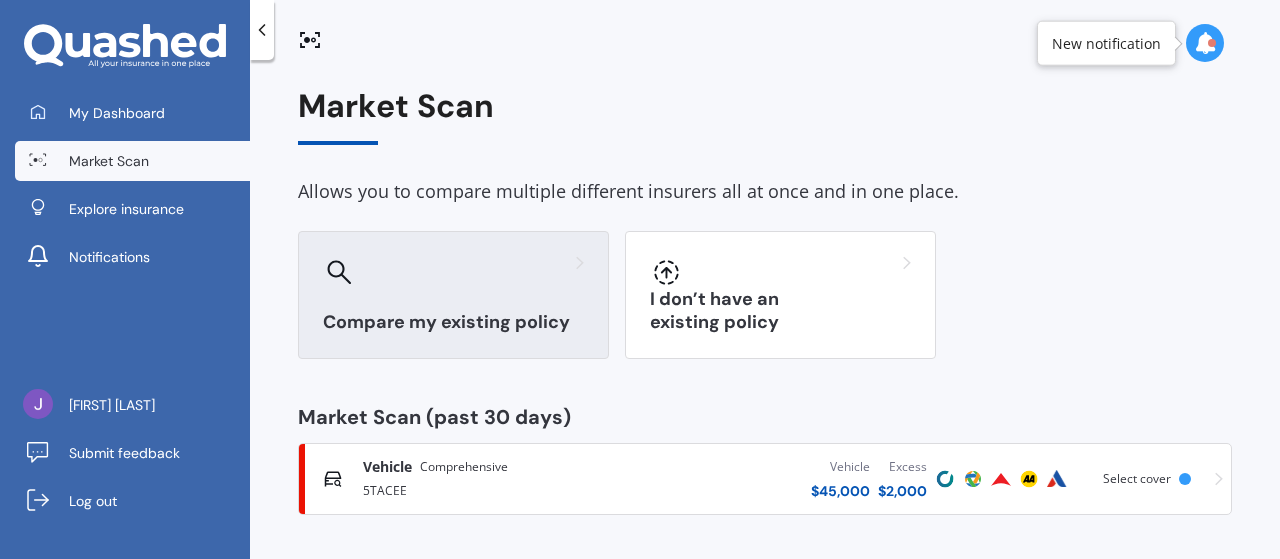 click on "Compare my existing policy" at bounding box center [453, 295] 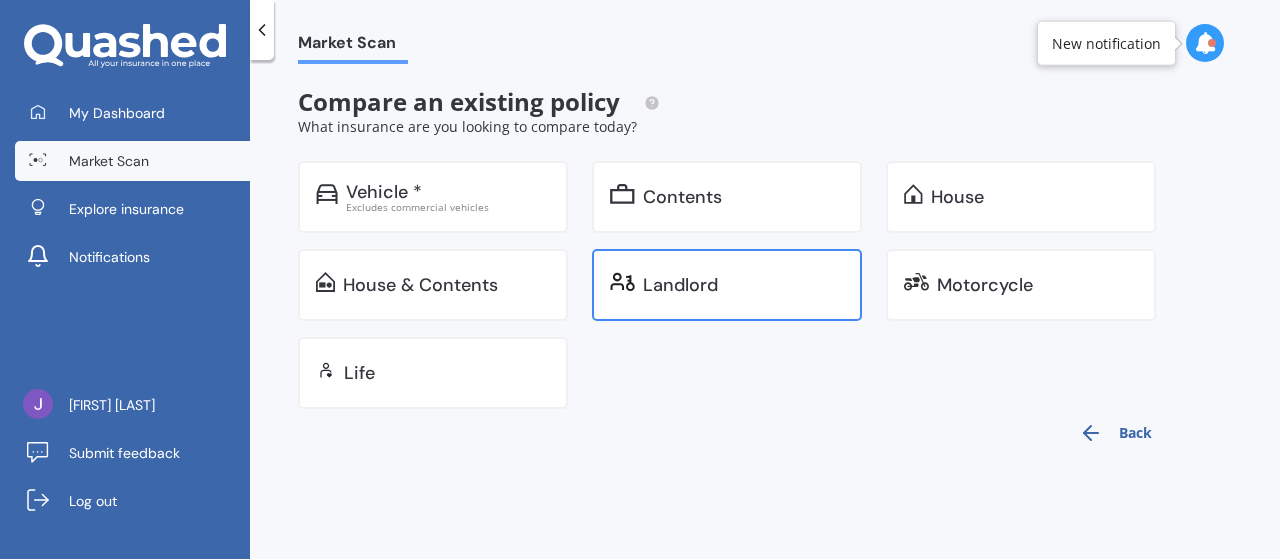 click on "Landlord" at bounding box center [727, 285] 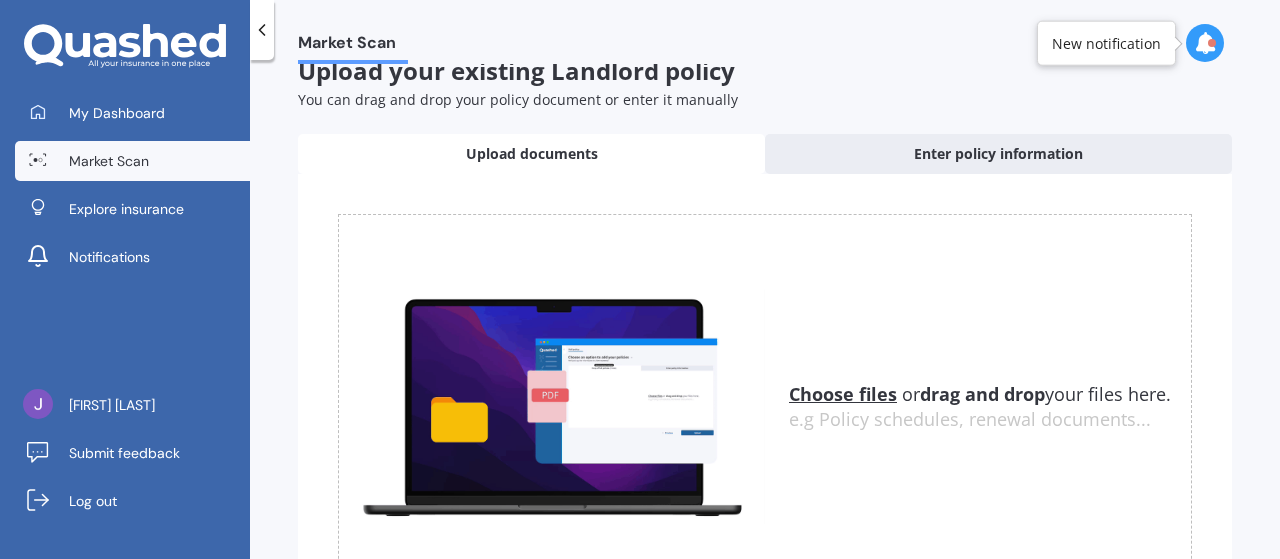 scroll, scrollTop: 28, scrollLeft: 0, axis: vertical 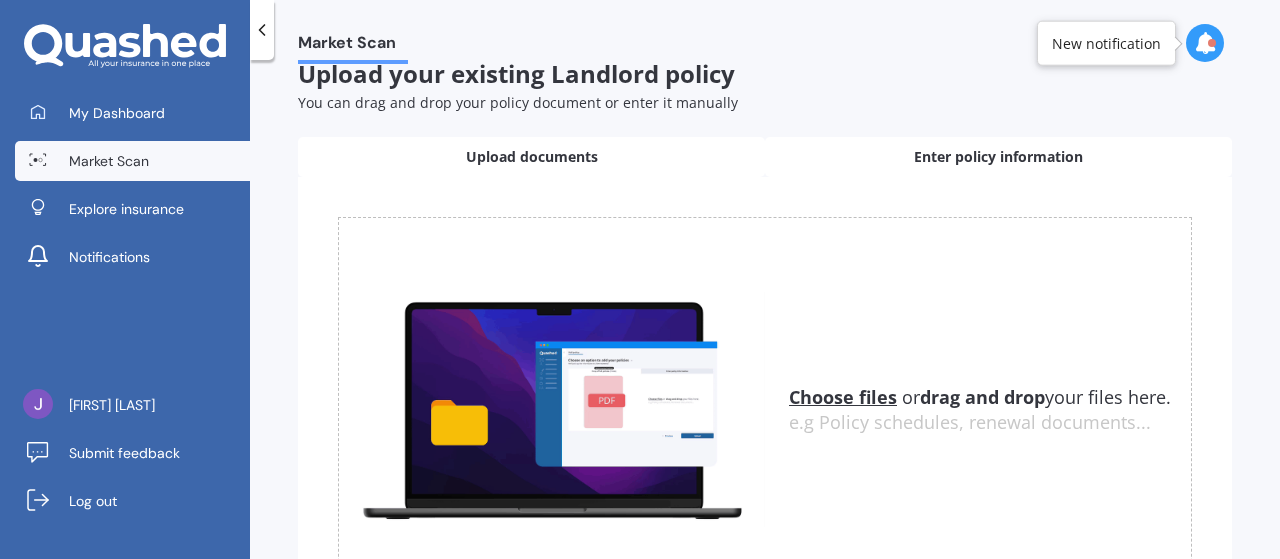 click on "Enter policy information" at bounding box center (532, 157) 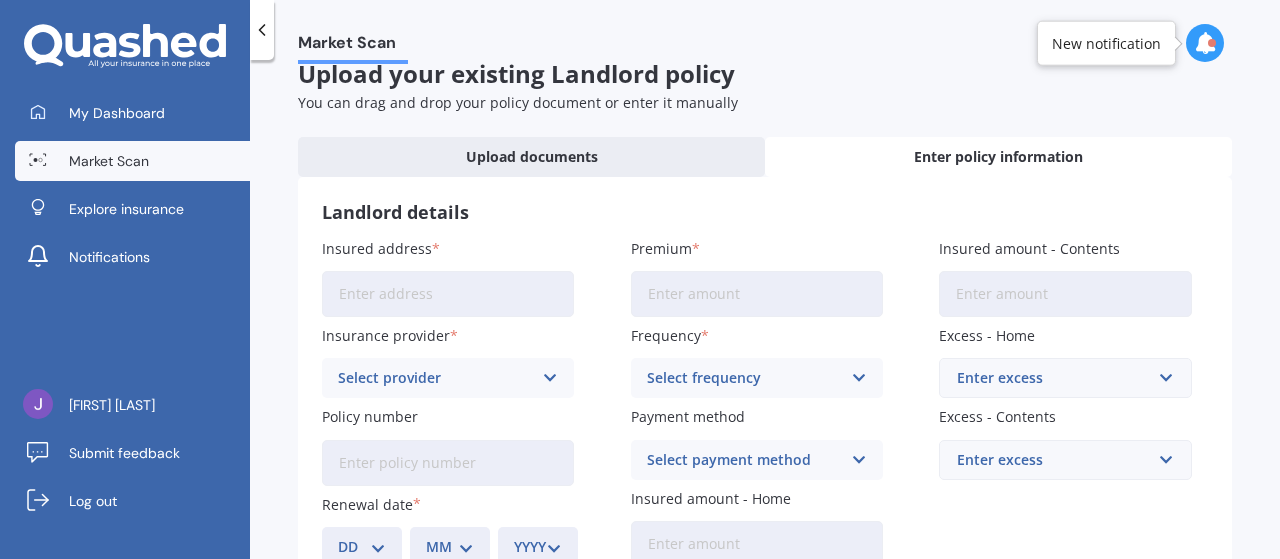 click on "Insured address" at bounding box center (448, 294) 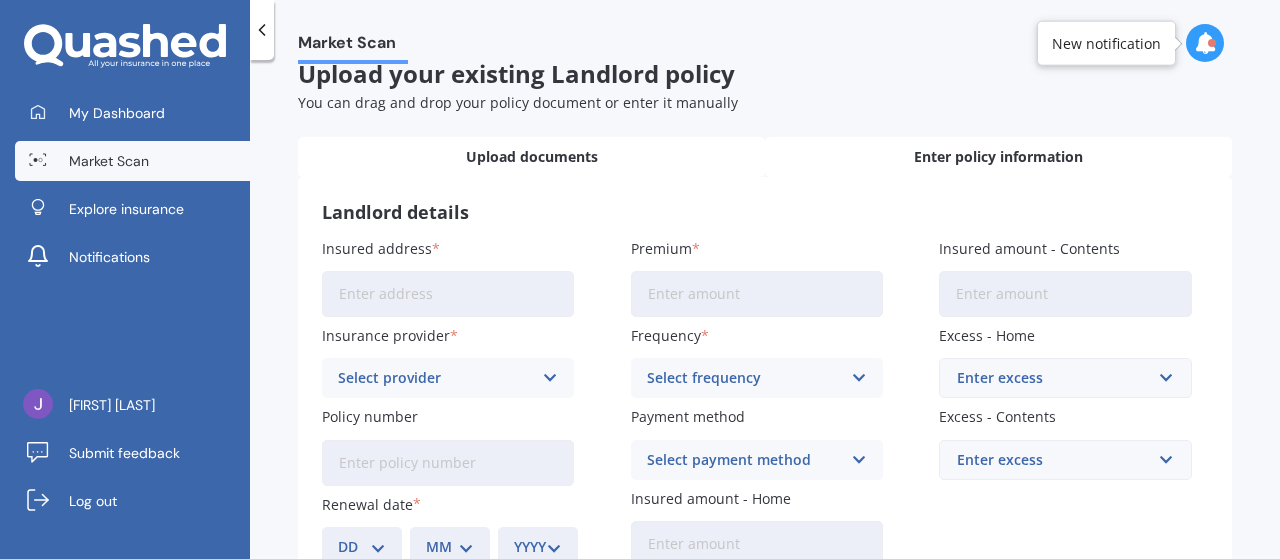 click on "Upload documents" at bounding box center [531, 157] 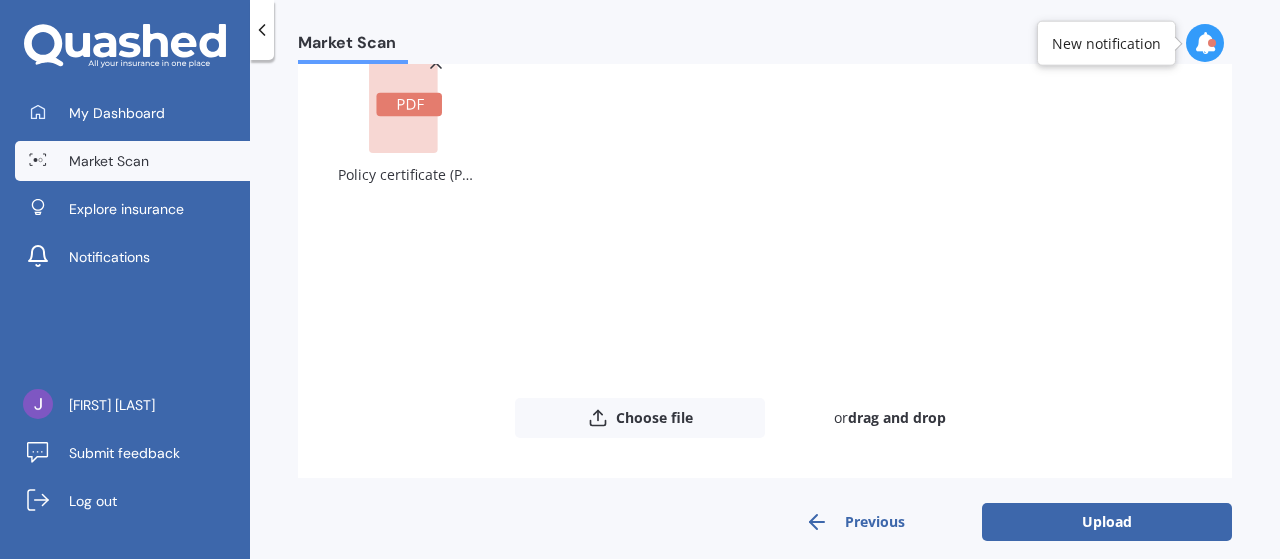 scroll, scrollTop: 210, scrollLeft: 0, axis: vertical 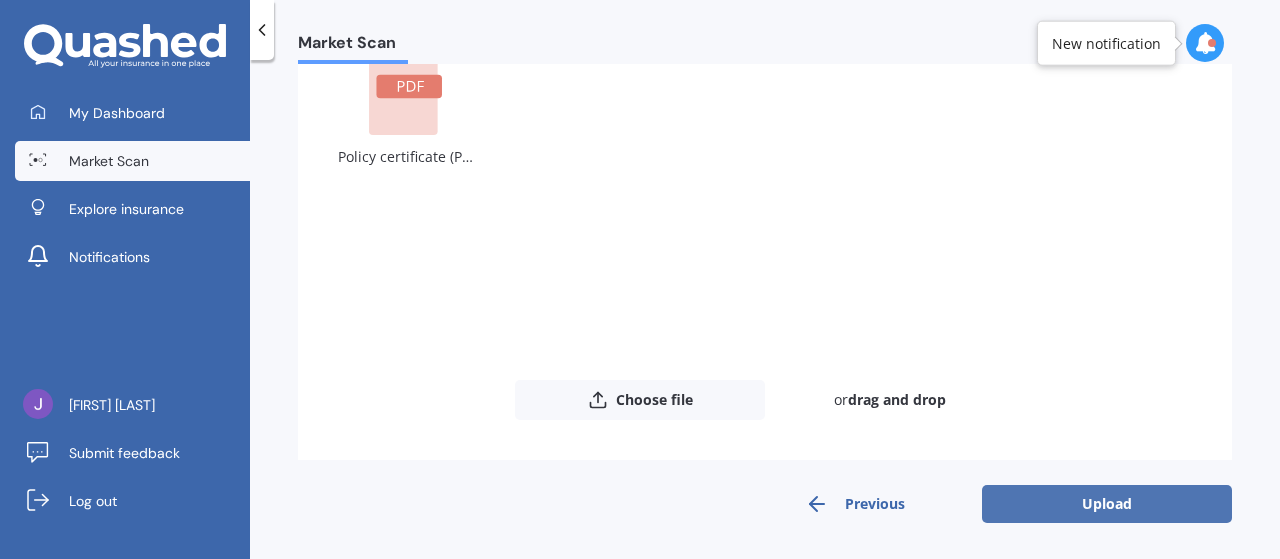 click on "Upload" at bounding box center [1107, 504] 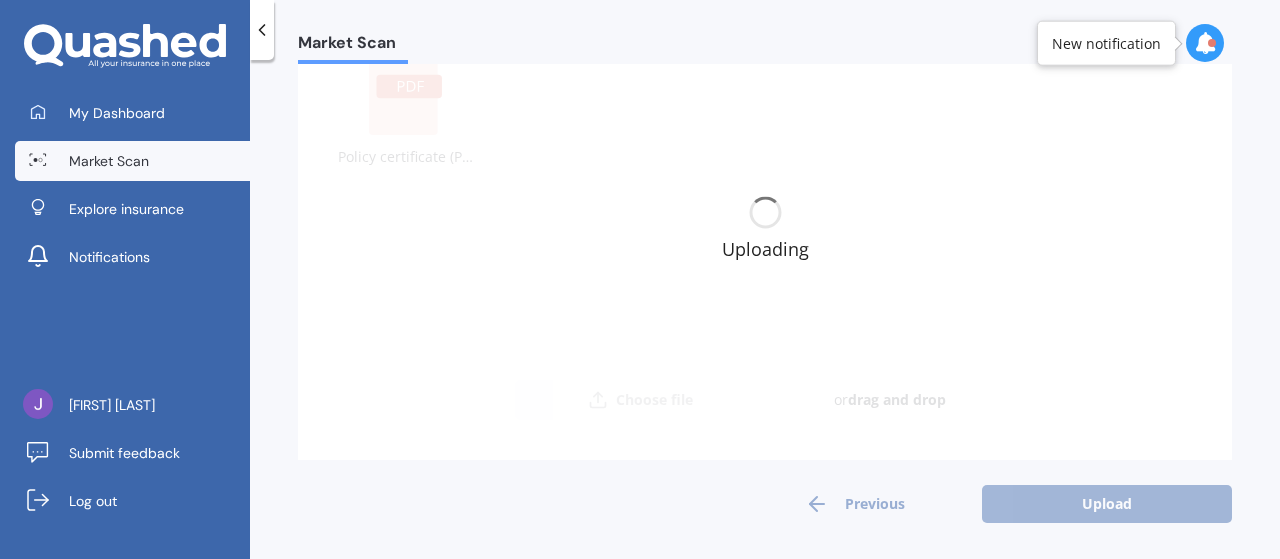 scroll, scrollTop: 0, scrollLeft: 0, axis: both 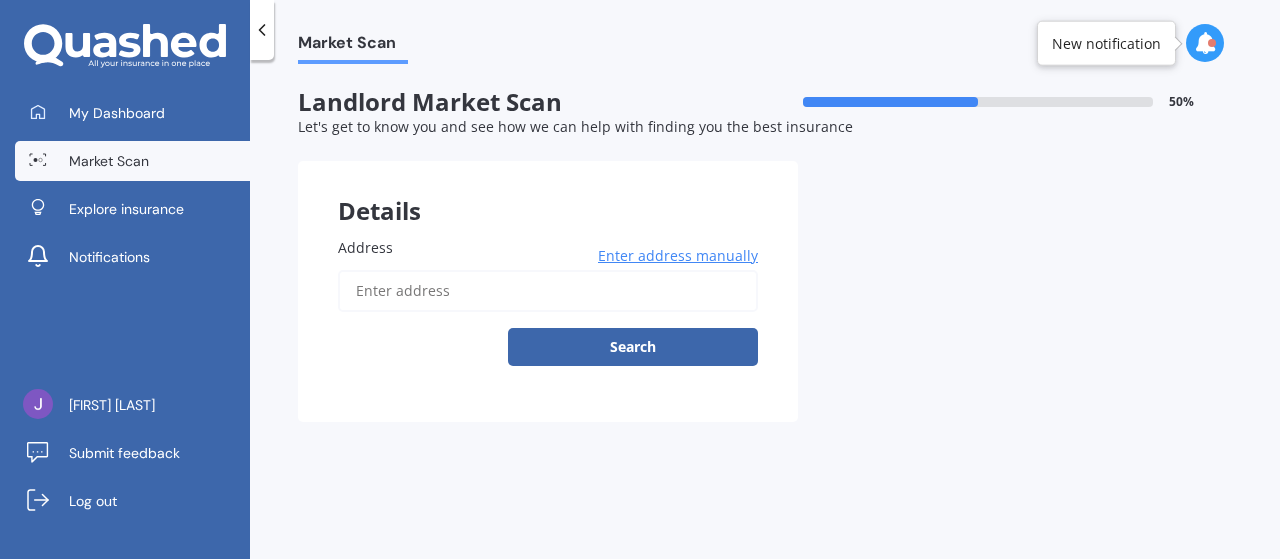 click on "Address" at bounding box center [548, 291] 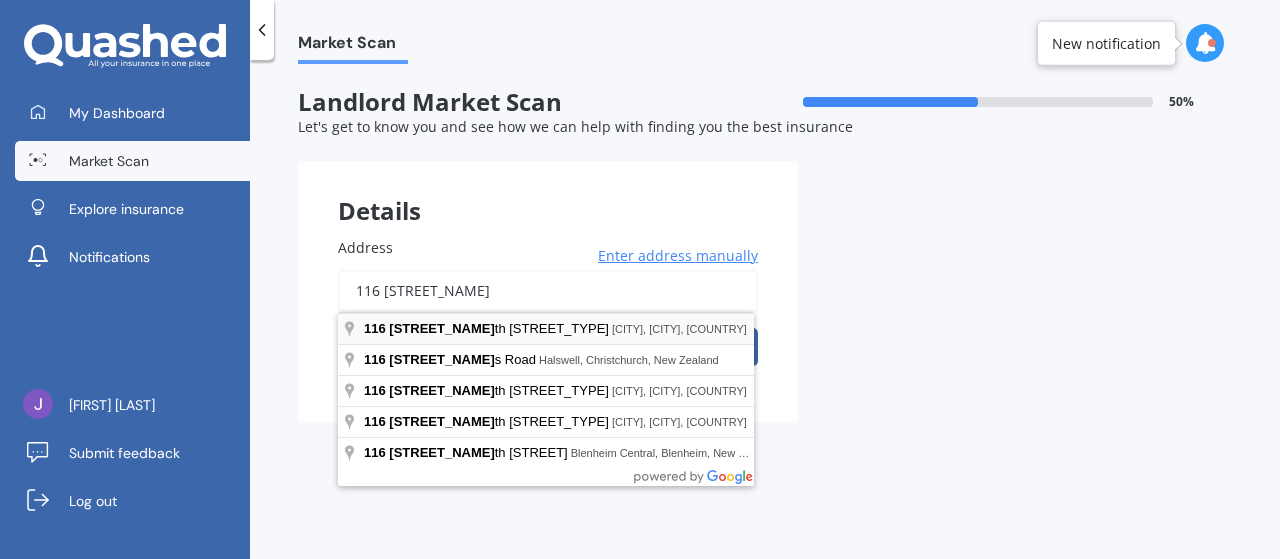 type on "116 [STREET_NAME]" 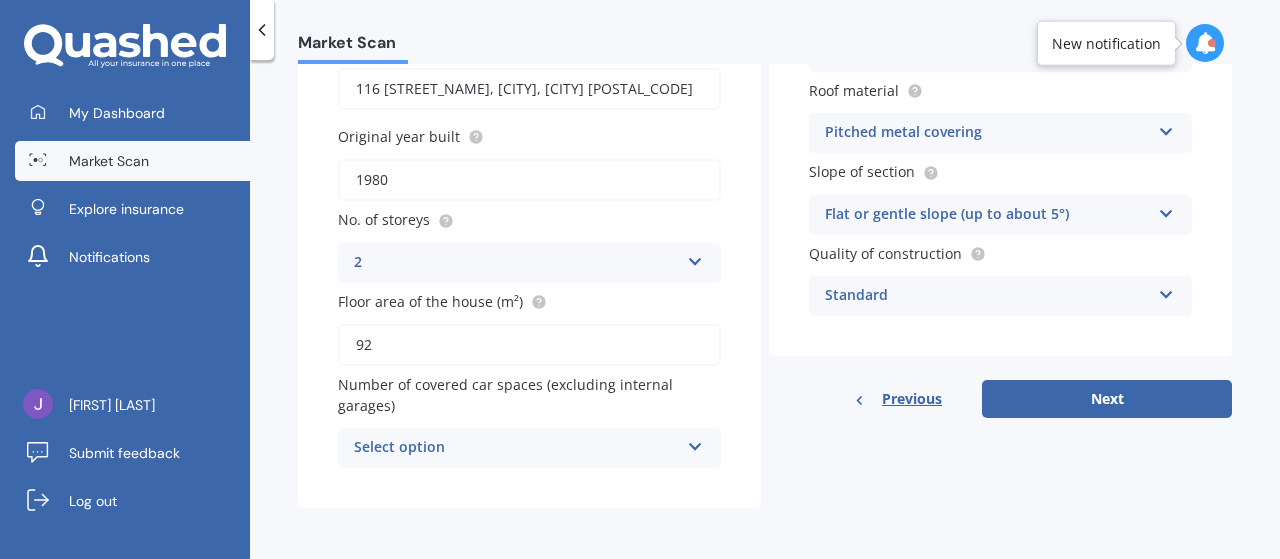 scroll, scrollTop: 204, scrollLeft: 0, axis: vertical 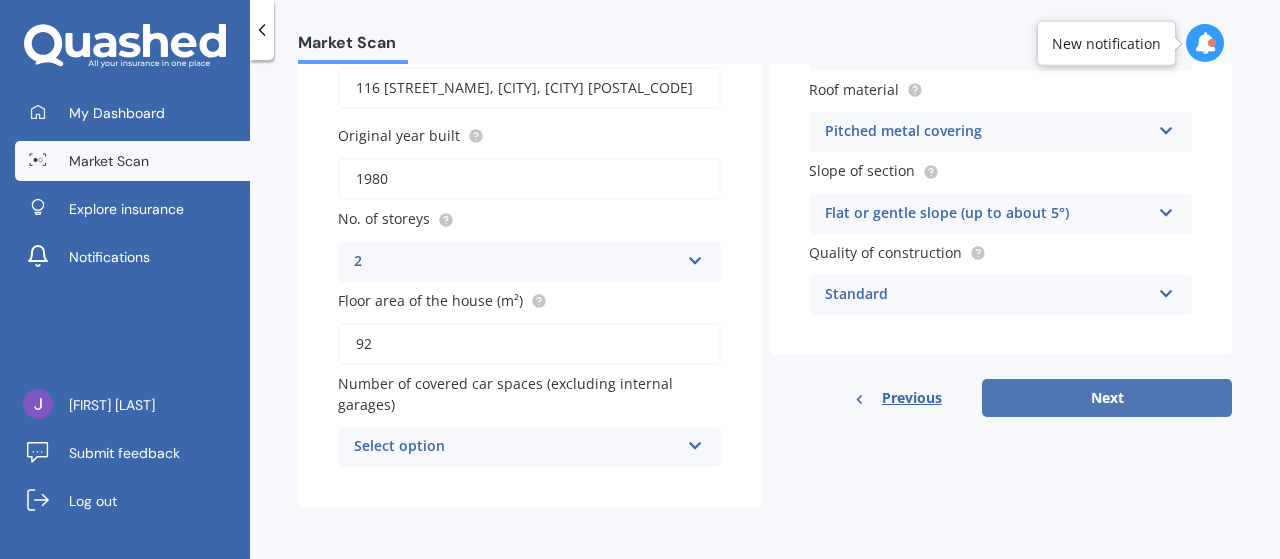 click on "Next" at bounding box center (1107, 398) 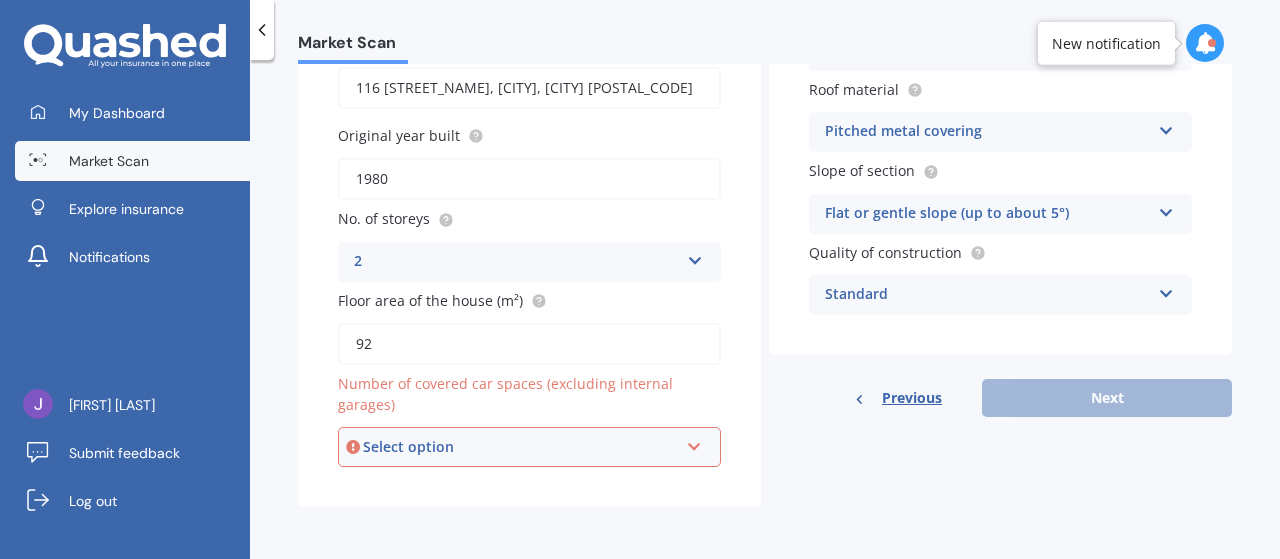 click on "Select option 0 1 2 3 4 5+" at bounding box center (529, 447) 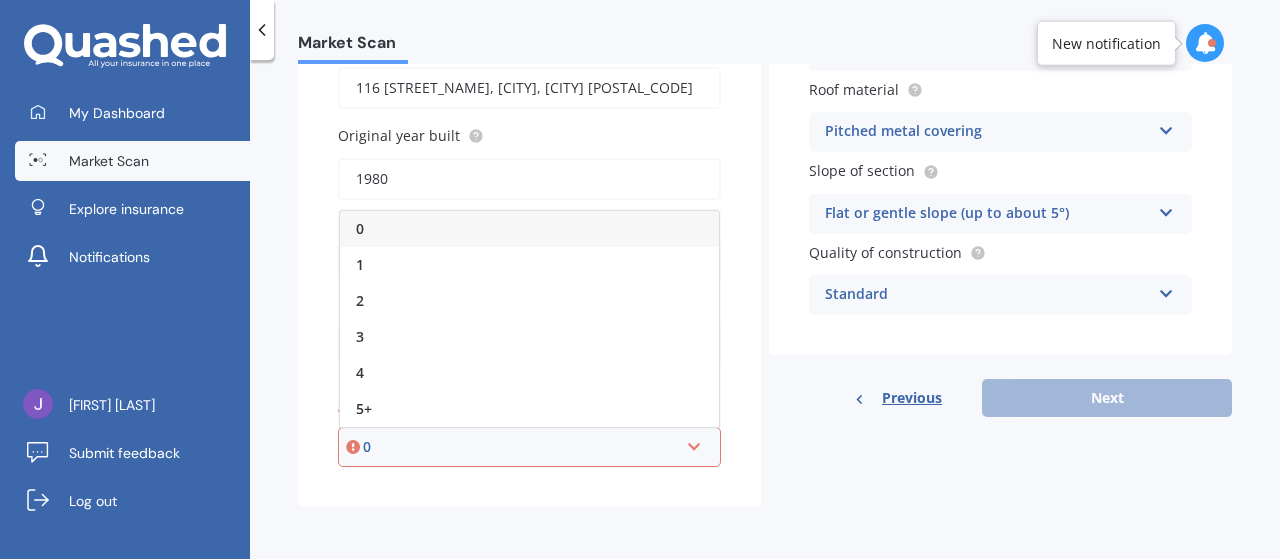 click on "0" at bounding box center (529, 229) 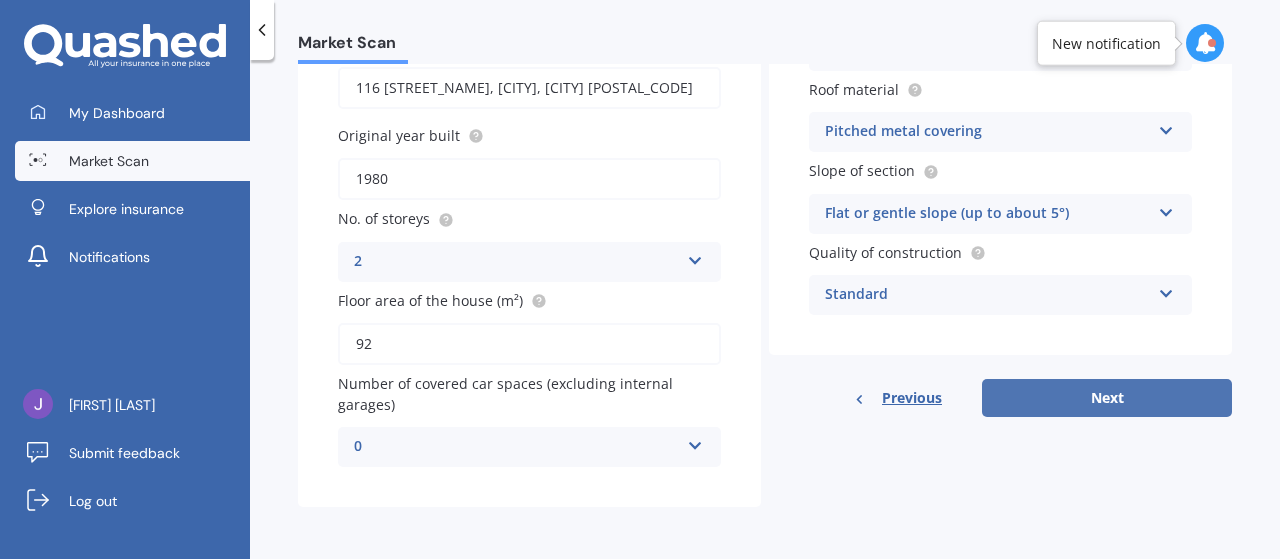 click on "Next" at bounding box center [1107, 398] 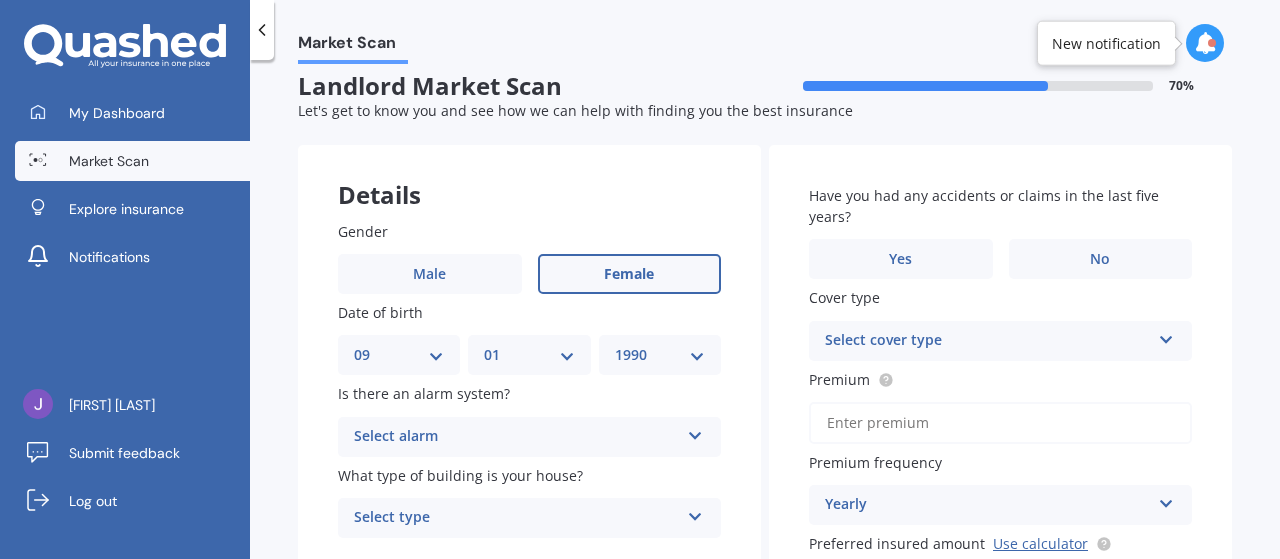 scroll, scrollTop: 0, scrollLeft: 0, axis: both 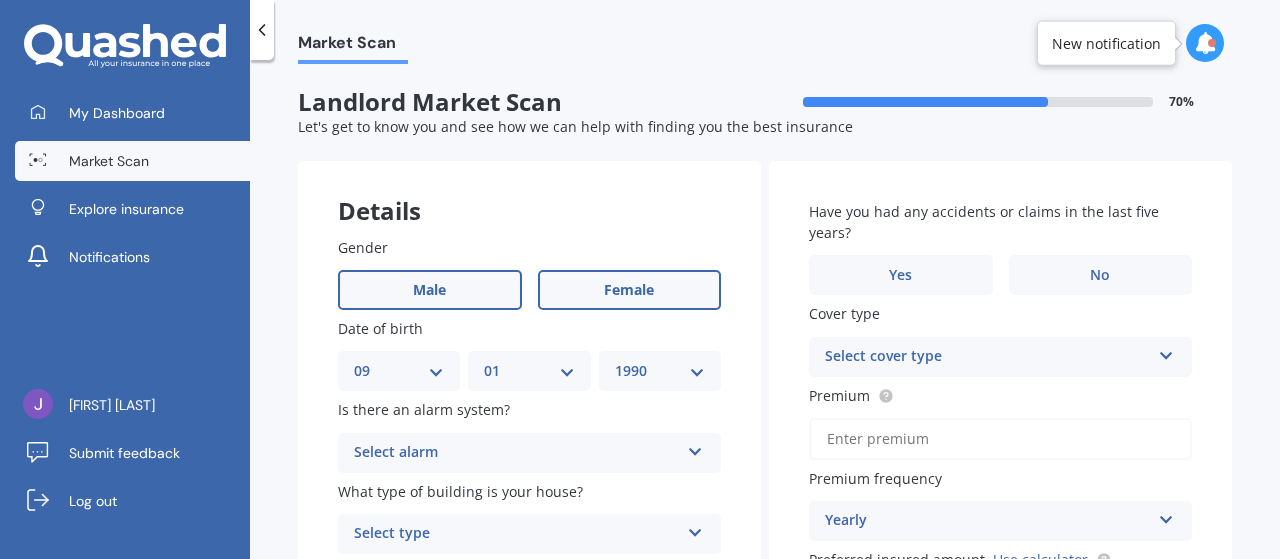 click on "Male" at bounding box center [430, 290] 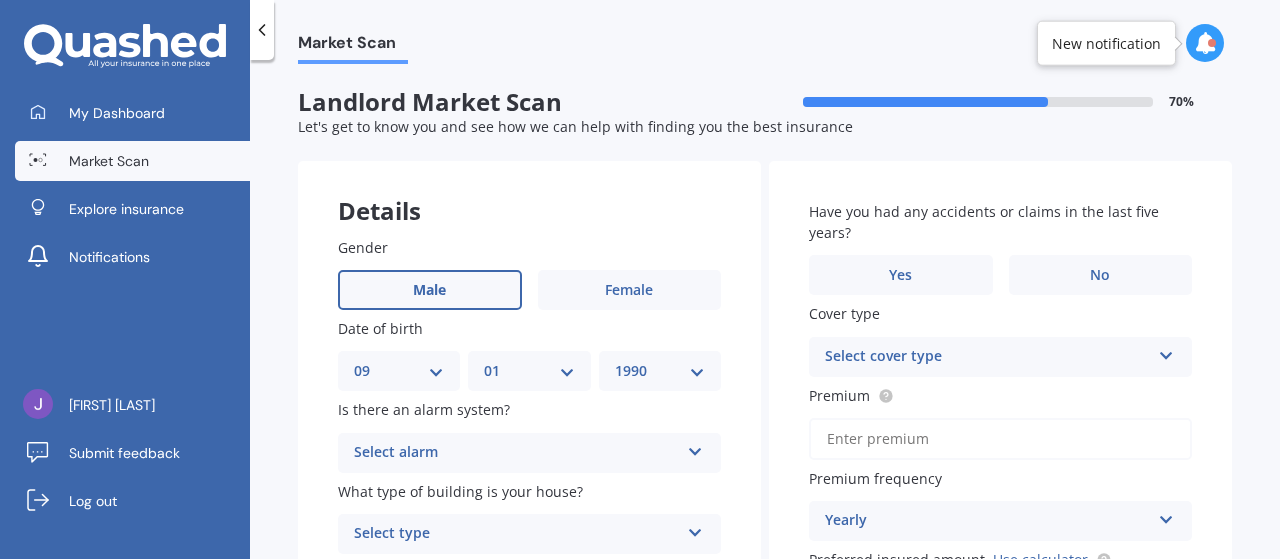 click on "DD 01 02 03 04 05 06 07 08 09 10 11 12 13 14 15 16 17 18 19 20 21 22 23 24 25 26 27 28 29 30 31" at bounding box center (399, 371) 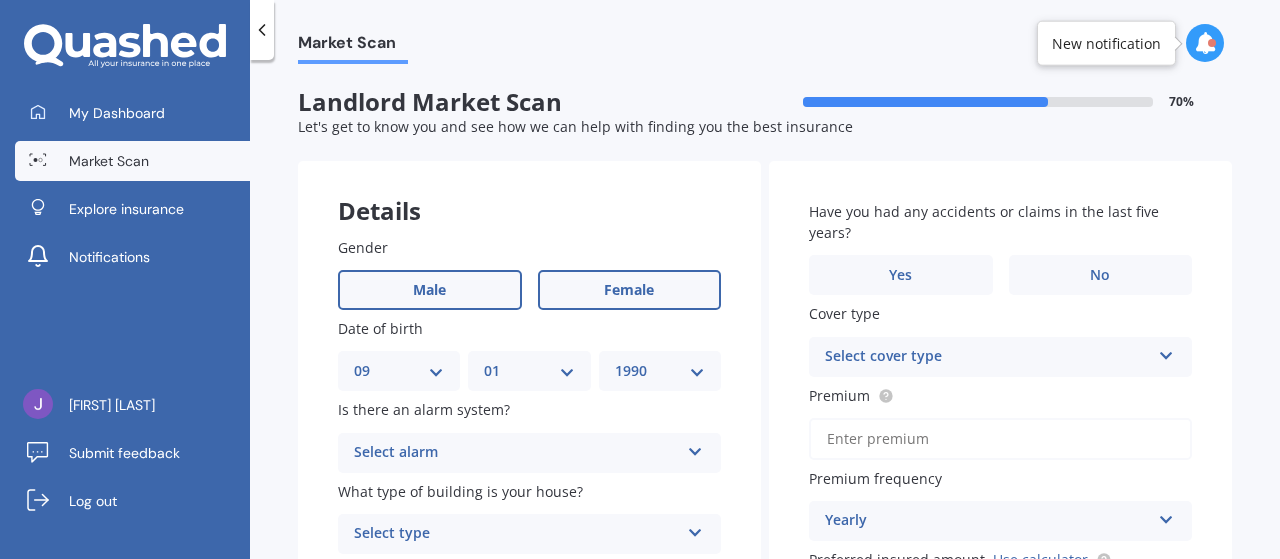 click on "Female" at bounding box center (630, 290) 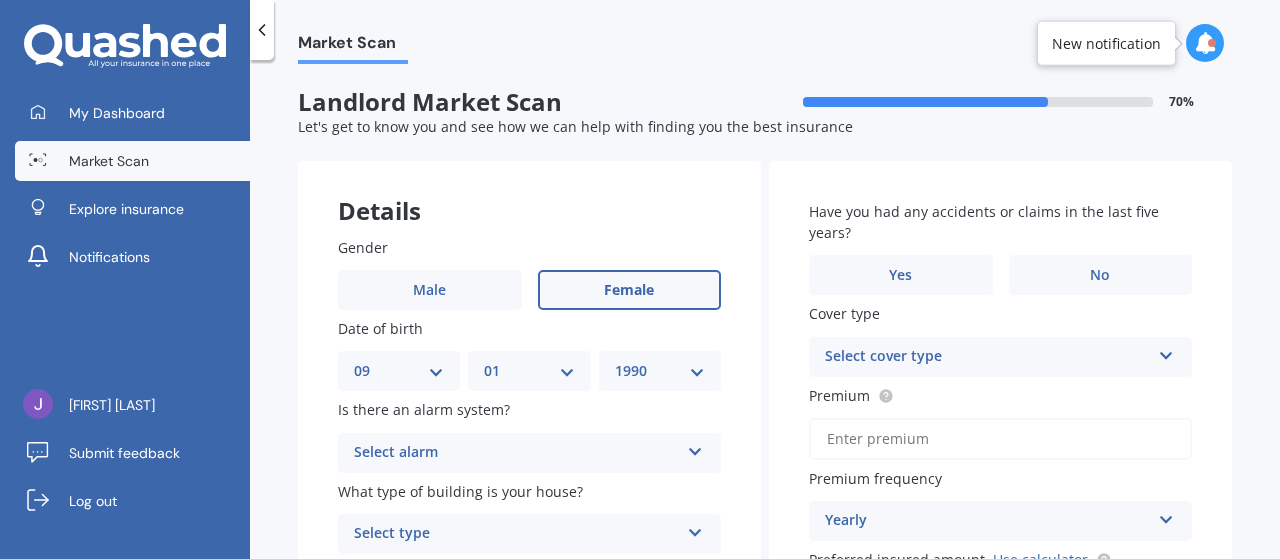 click on "Select alarm Yes, monitored Yes, not monitored No" at bounding box center [529, 453] 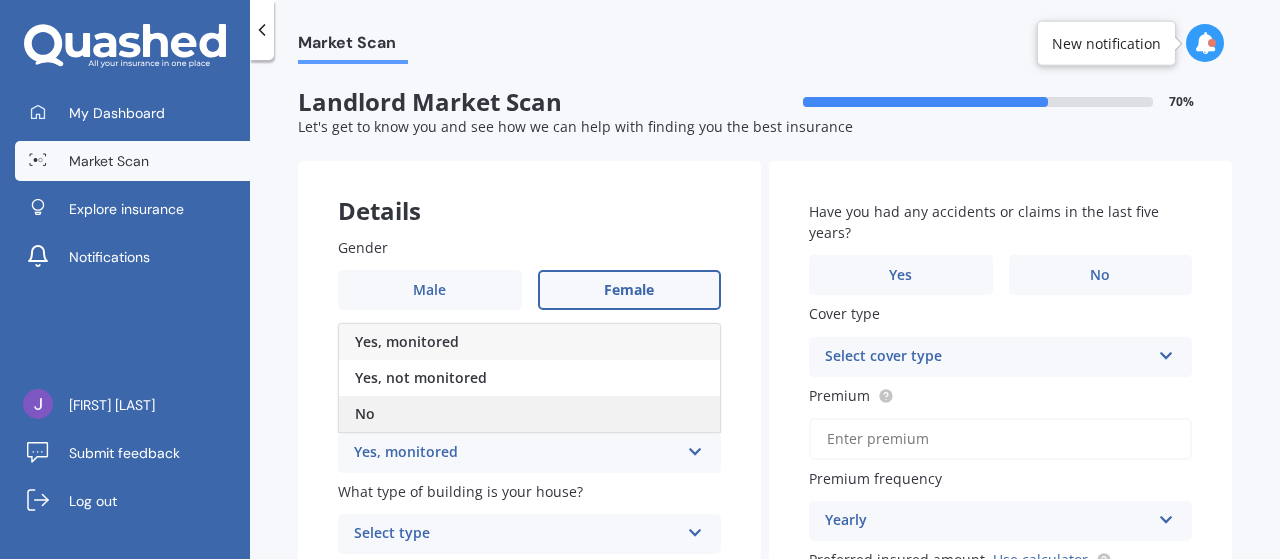 click on "No" at bounding box center (529, 414) 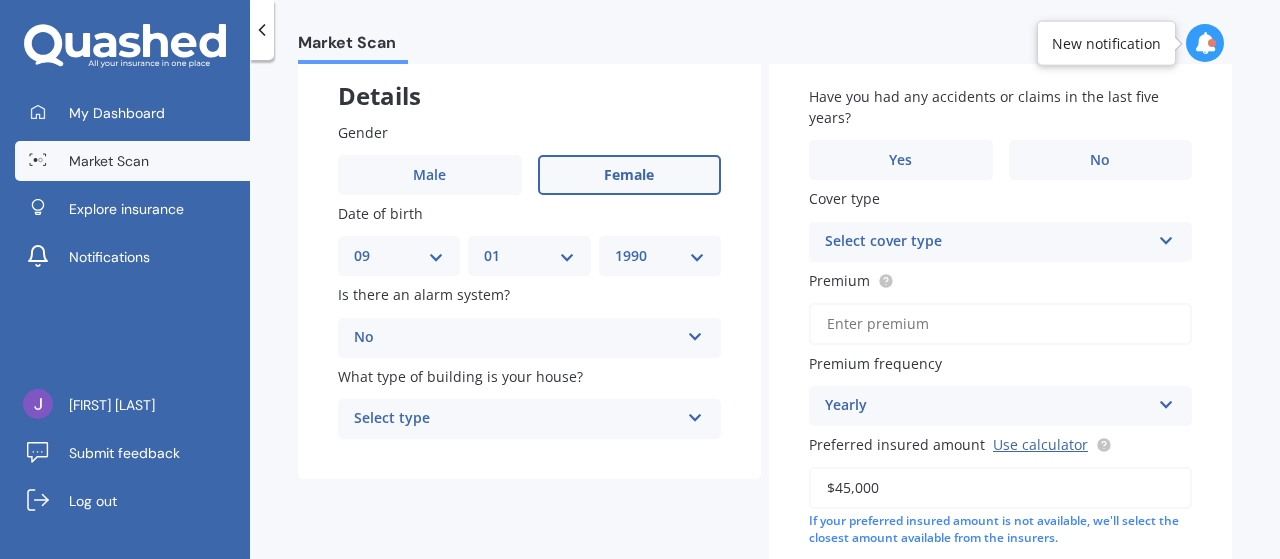 scroll, scrollTop: 118, scrollLeft: 0, axis: vertical 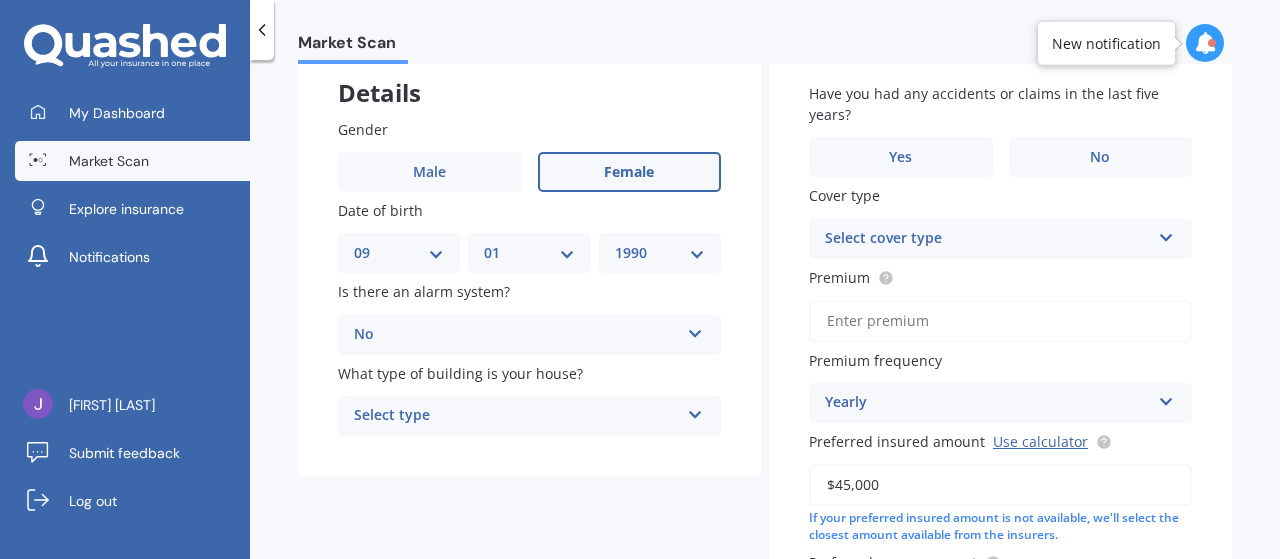 click on "Select type" at bounding box center (516, 416) 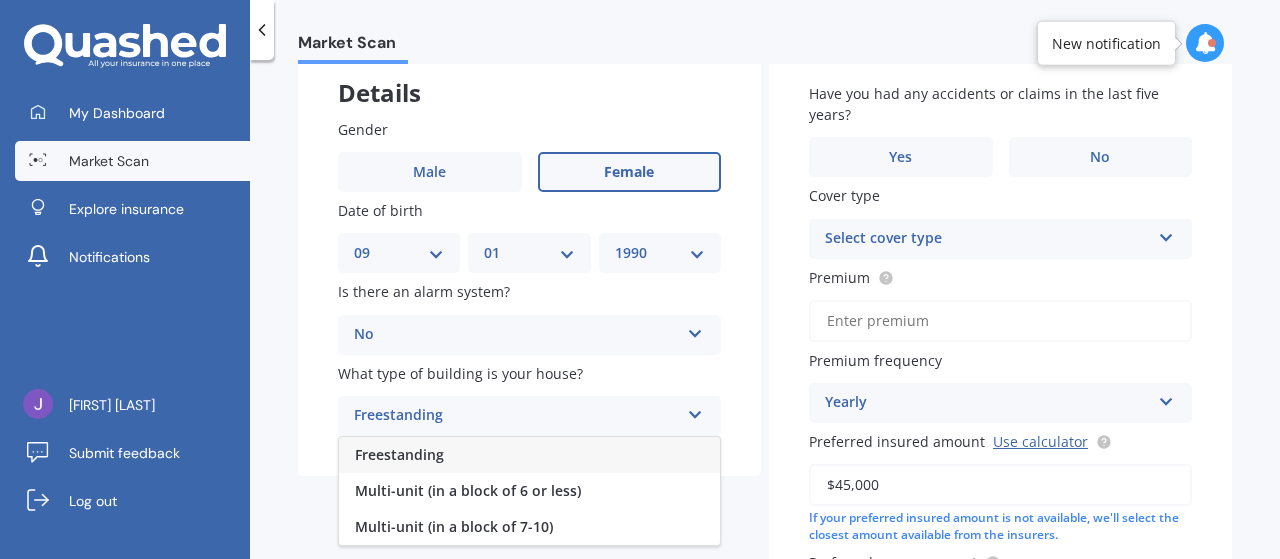 click on "Freestanding" at bounding box center (529, 455) 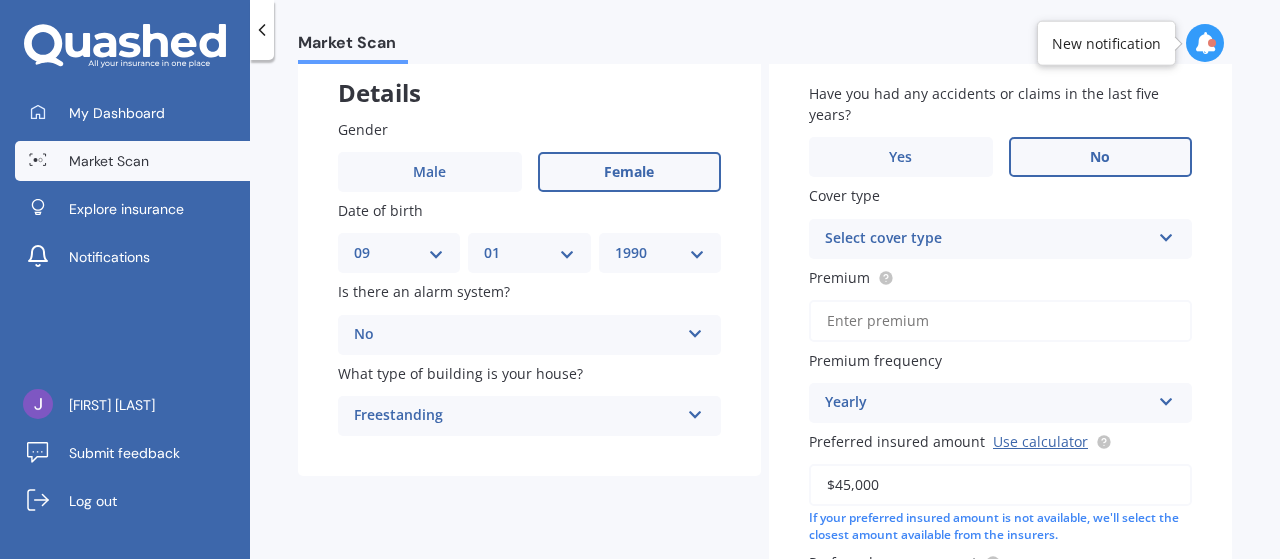 click on "No" at bounding box center [630, 172] 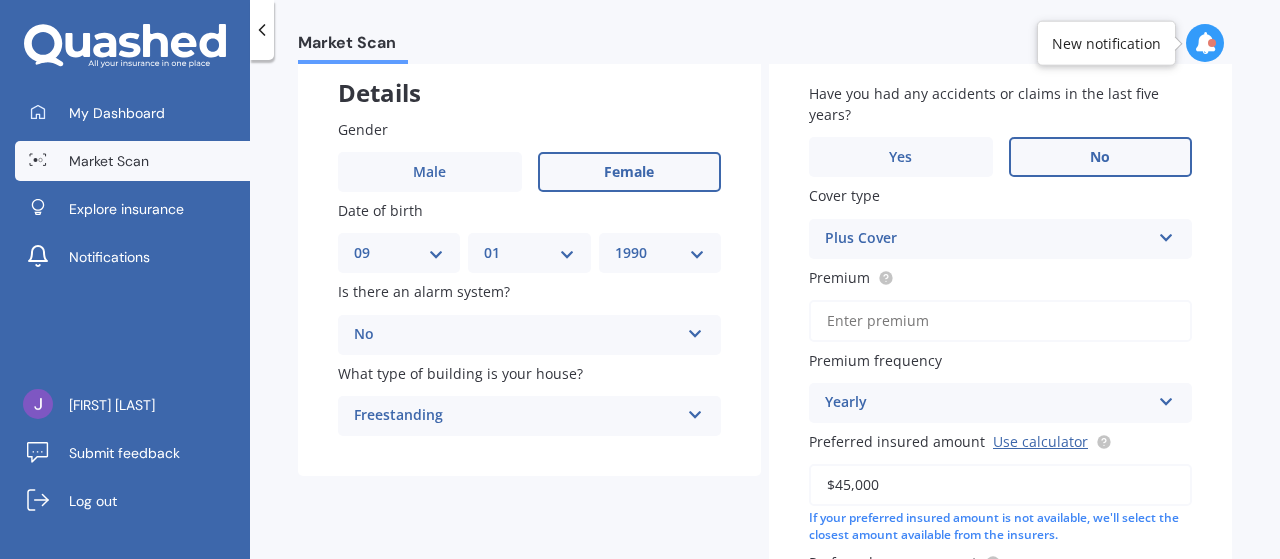 click on "Premium" at bounding box center [1000, 321] 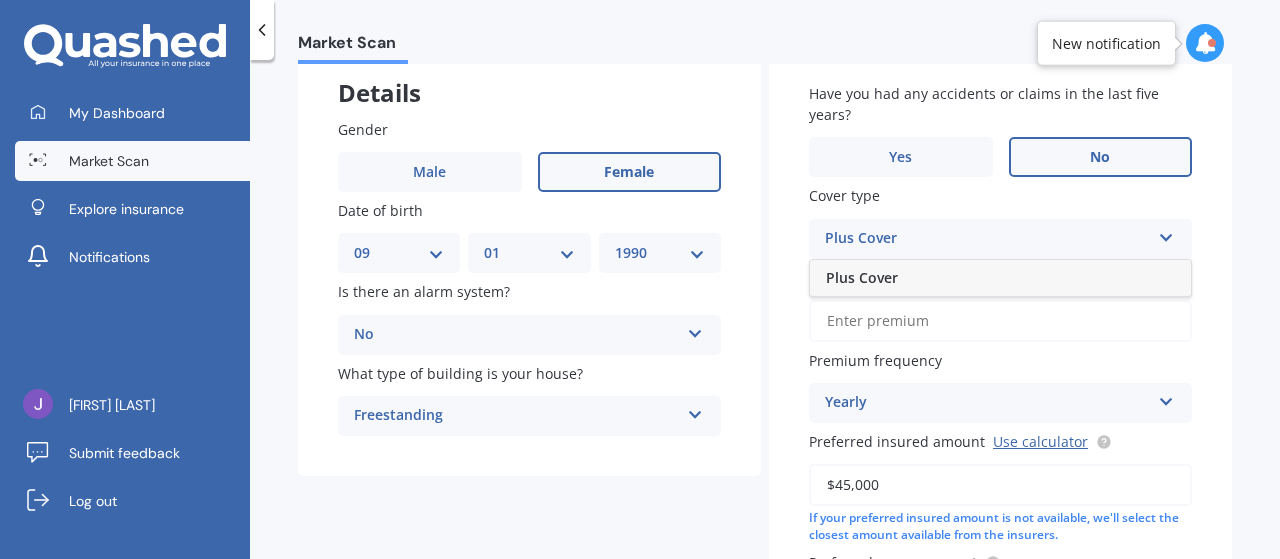 click on "Plus Cover" at bounding box center [1000, 278] 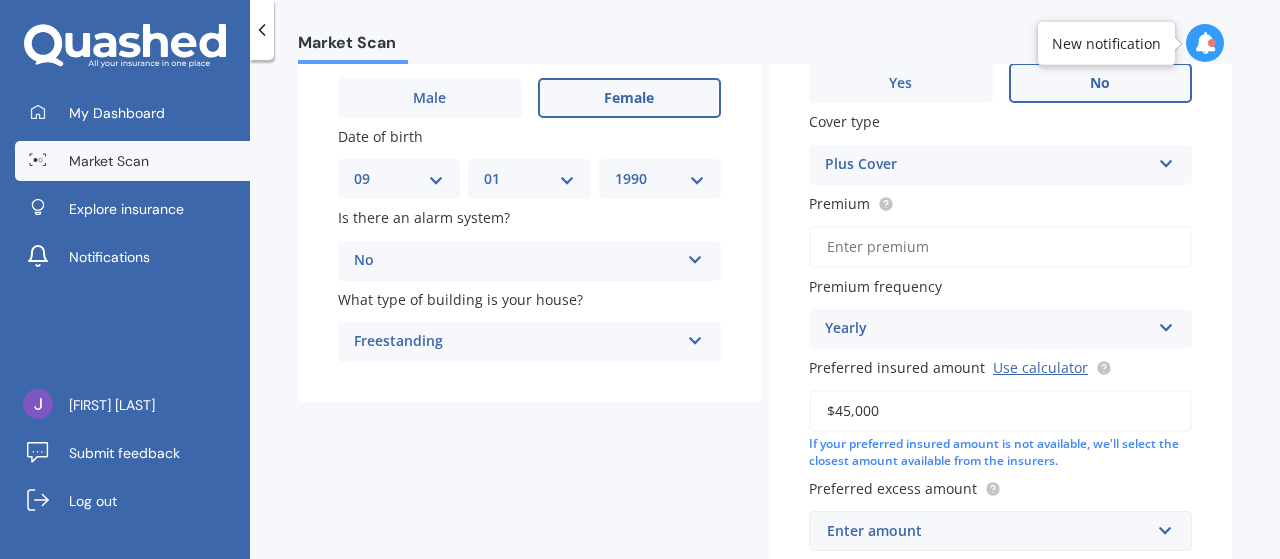 scroll, scrollTop: 181, scrollLeft: 0, axis: vertical 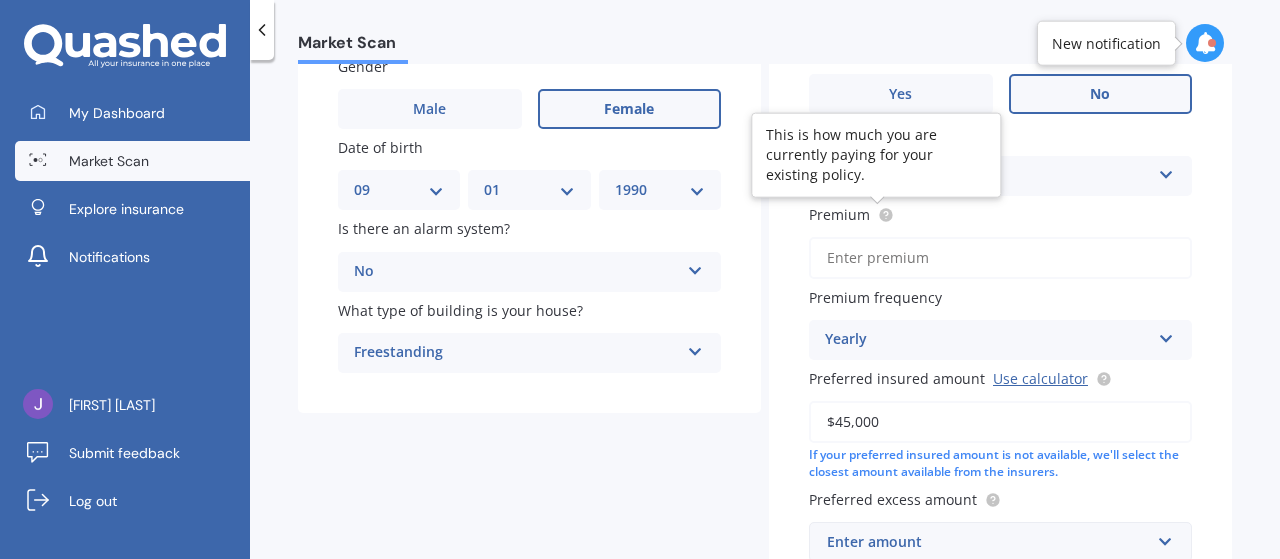 click at bounding box center (885, 214) 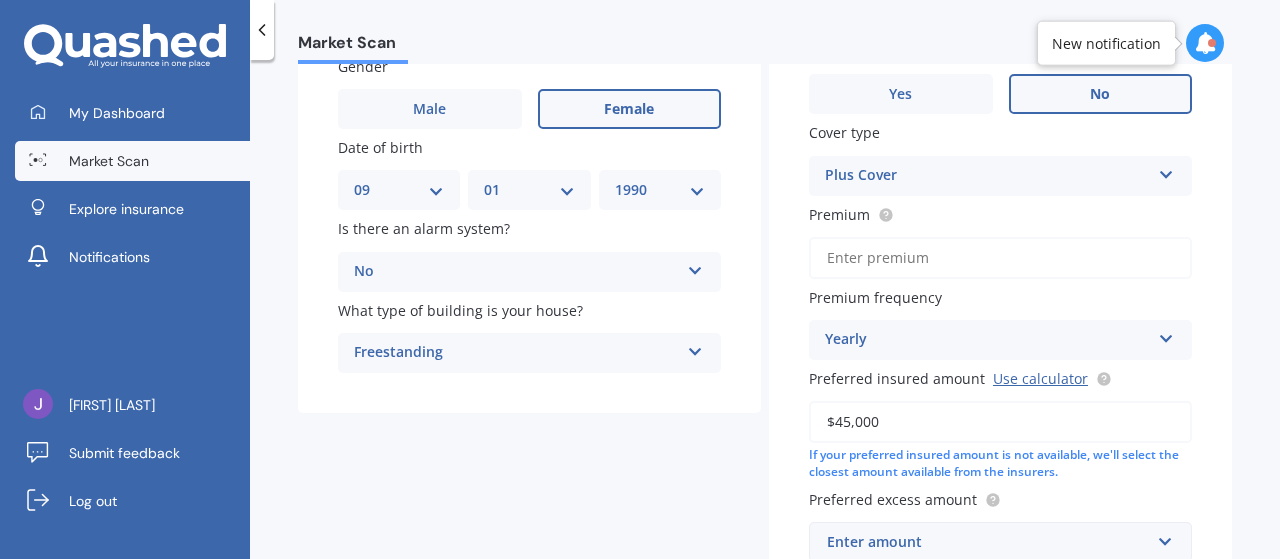 click on "Premium" at bounding box center [1000, 258] 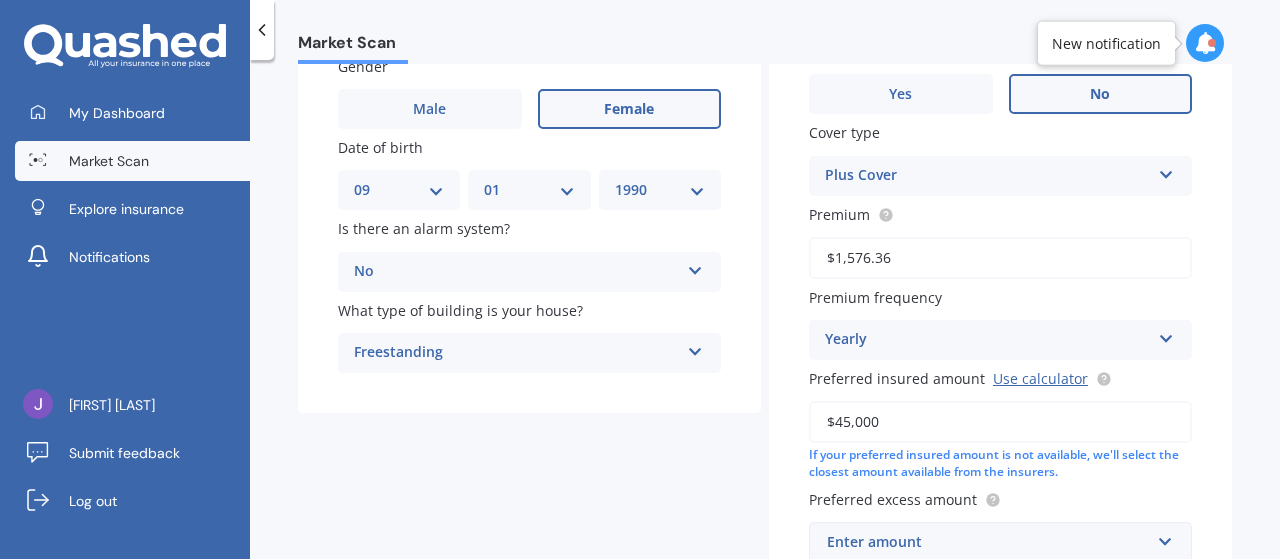 type on "$1,576.36" 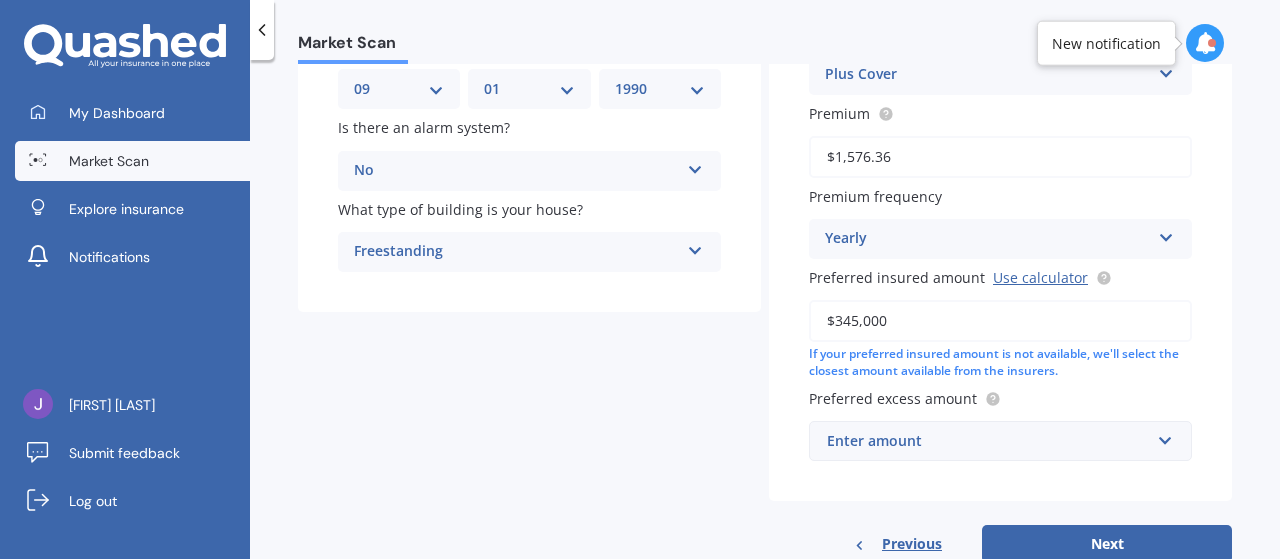 scroll, scrollTop: 294, scrollLeft: 0, axis: vertical 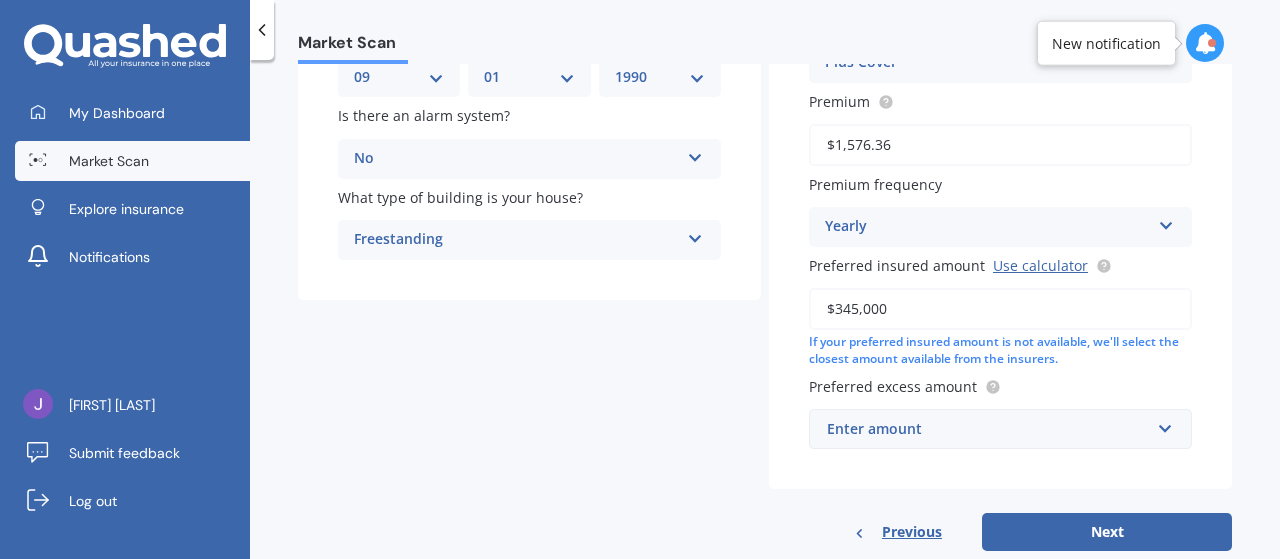 type on "$345,000" 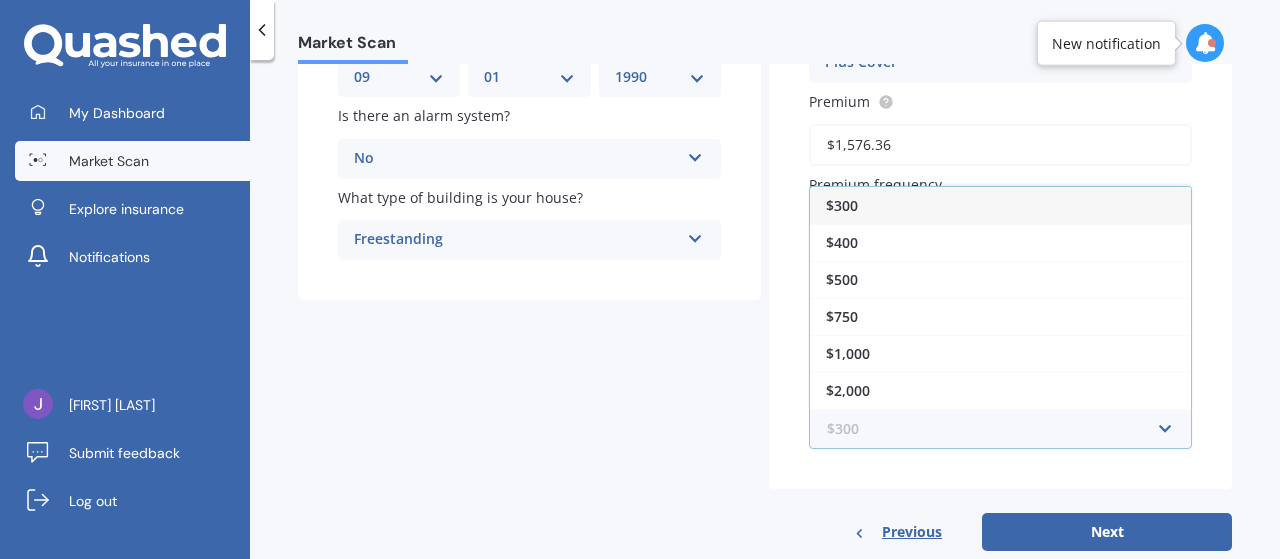 scroll, scrollTop: 32, scrollLeft: 0, axis: vertical 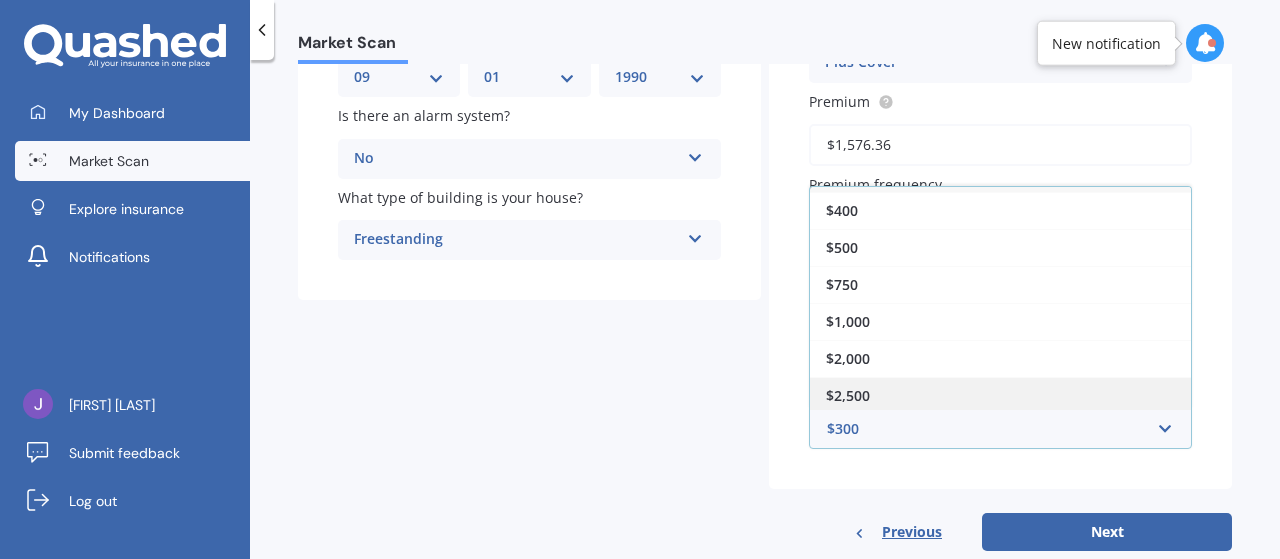 click on "$2,500" at bounding box center (1000, 395) 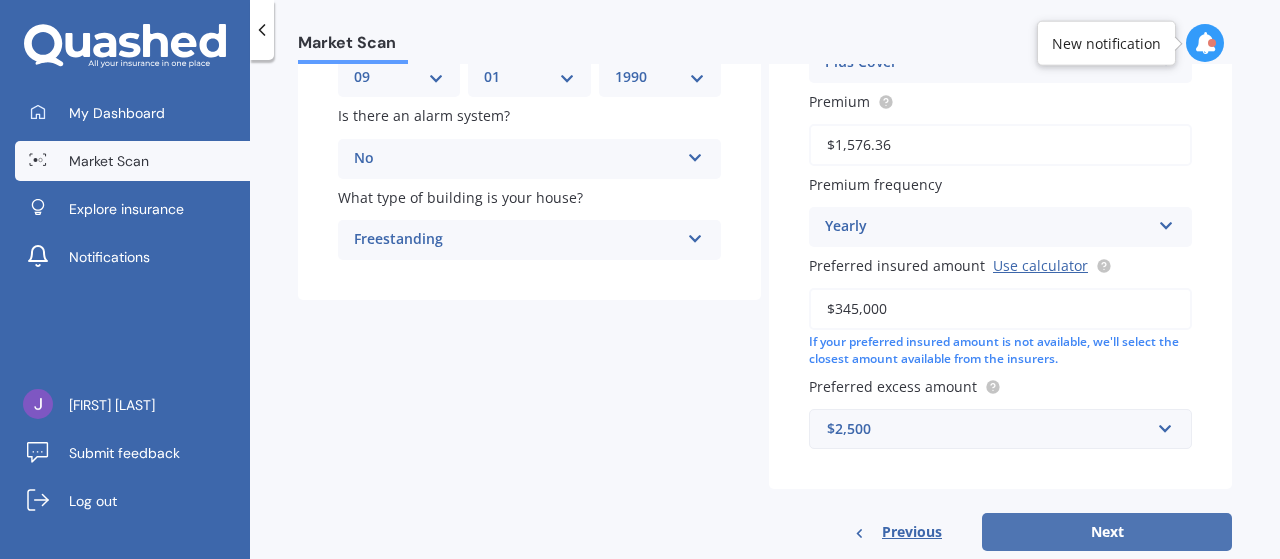 click on "Next" at bounding box center (1107, 532) 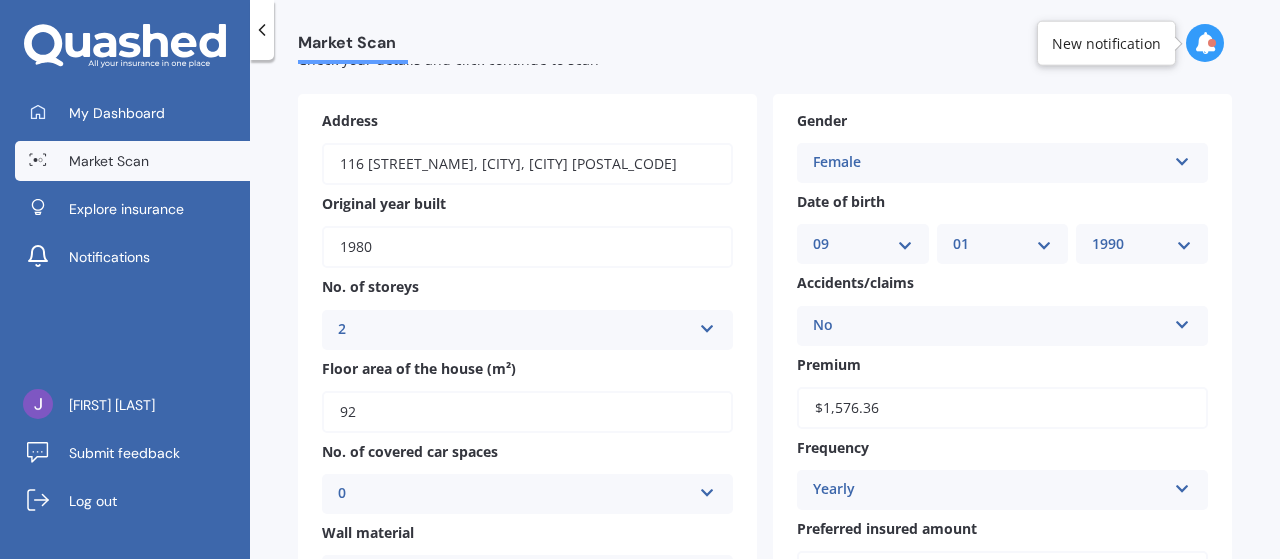 scroll, scrollTop: 0, scrollLeft: 0, axis: both 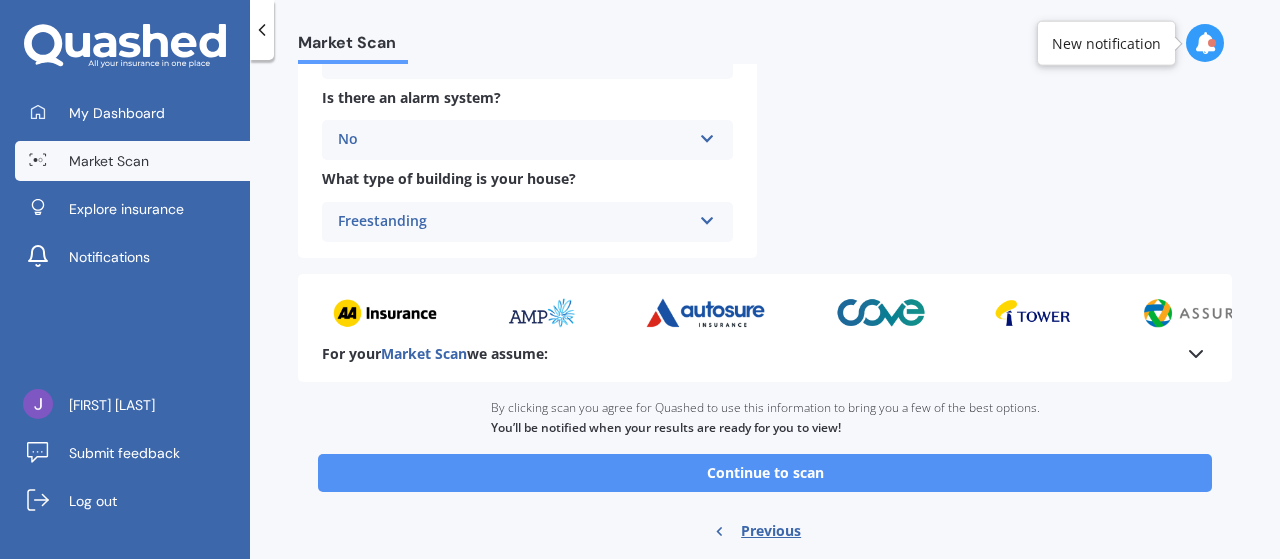 click on "Continue to scan" at bounding box center (765, 473) 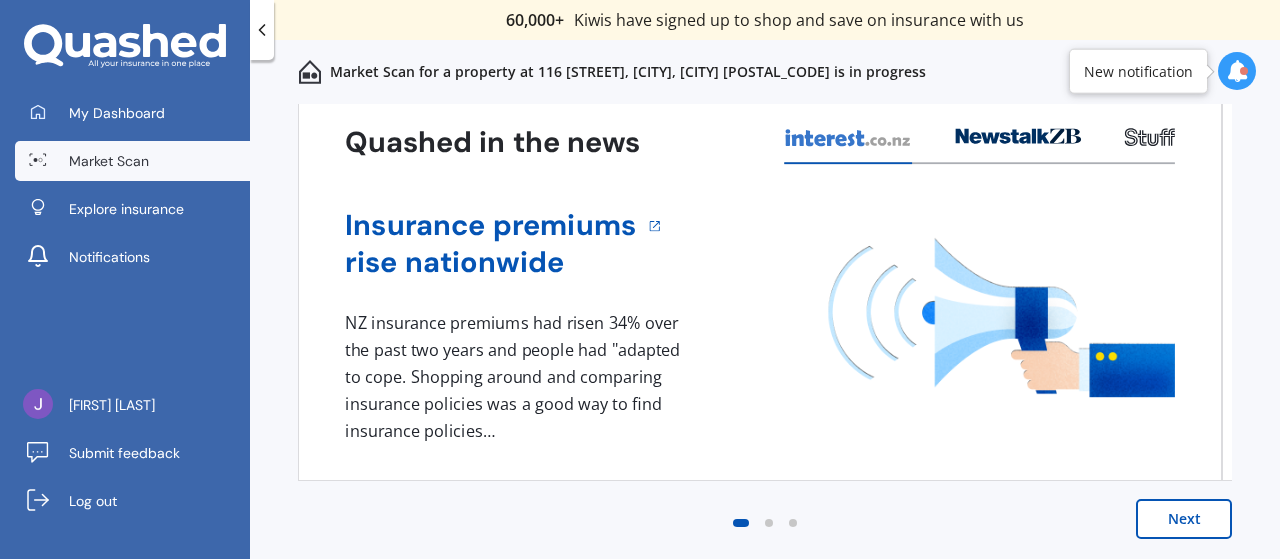 scroll, scrollTop: 0, scrollLeft: 0, axis: both 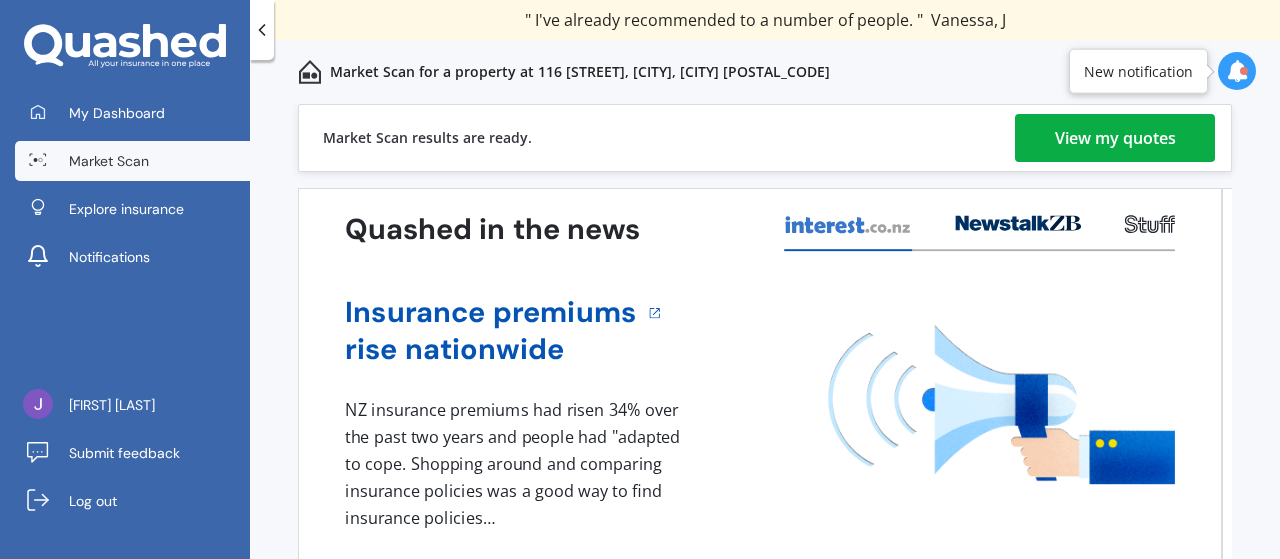click on "View my quotes" at bounding box center [1115, 138] 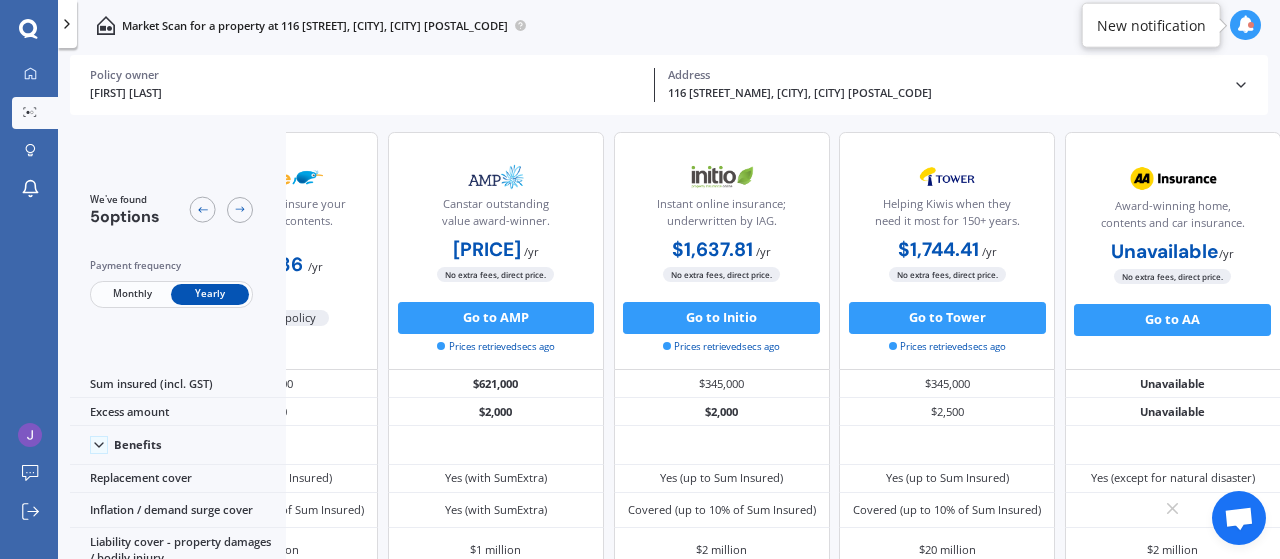 scroll, scrollTop: 0, scrollLeft: 0, axis: both 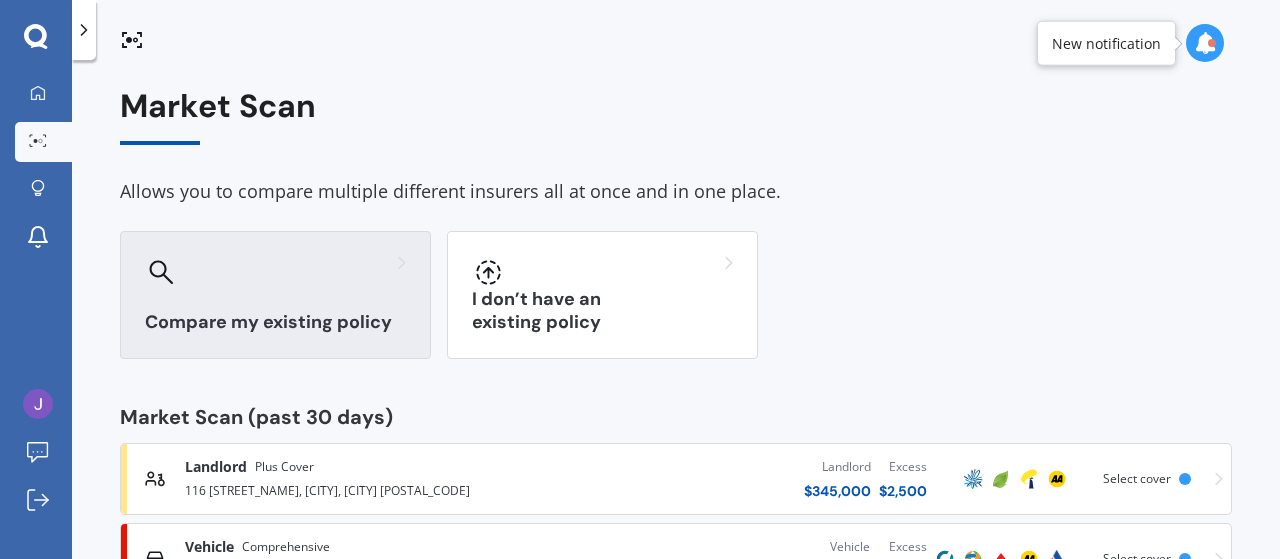 click at bounding box center (275, 272) 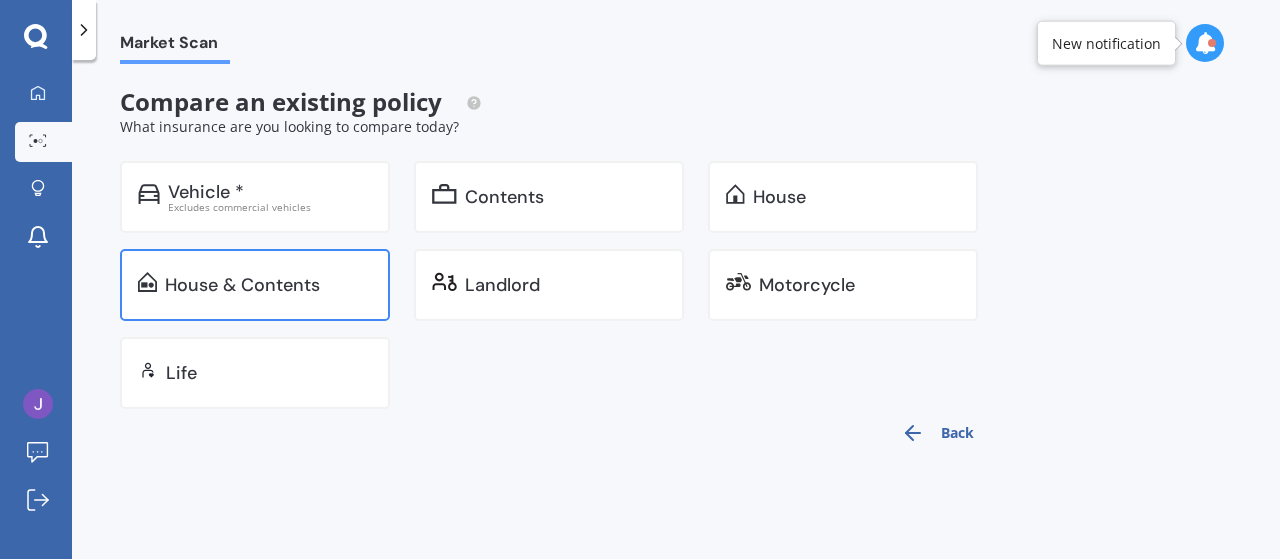click on "House & Contents" at bounding box center (206, 192) 